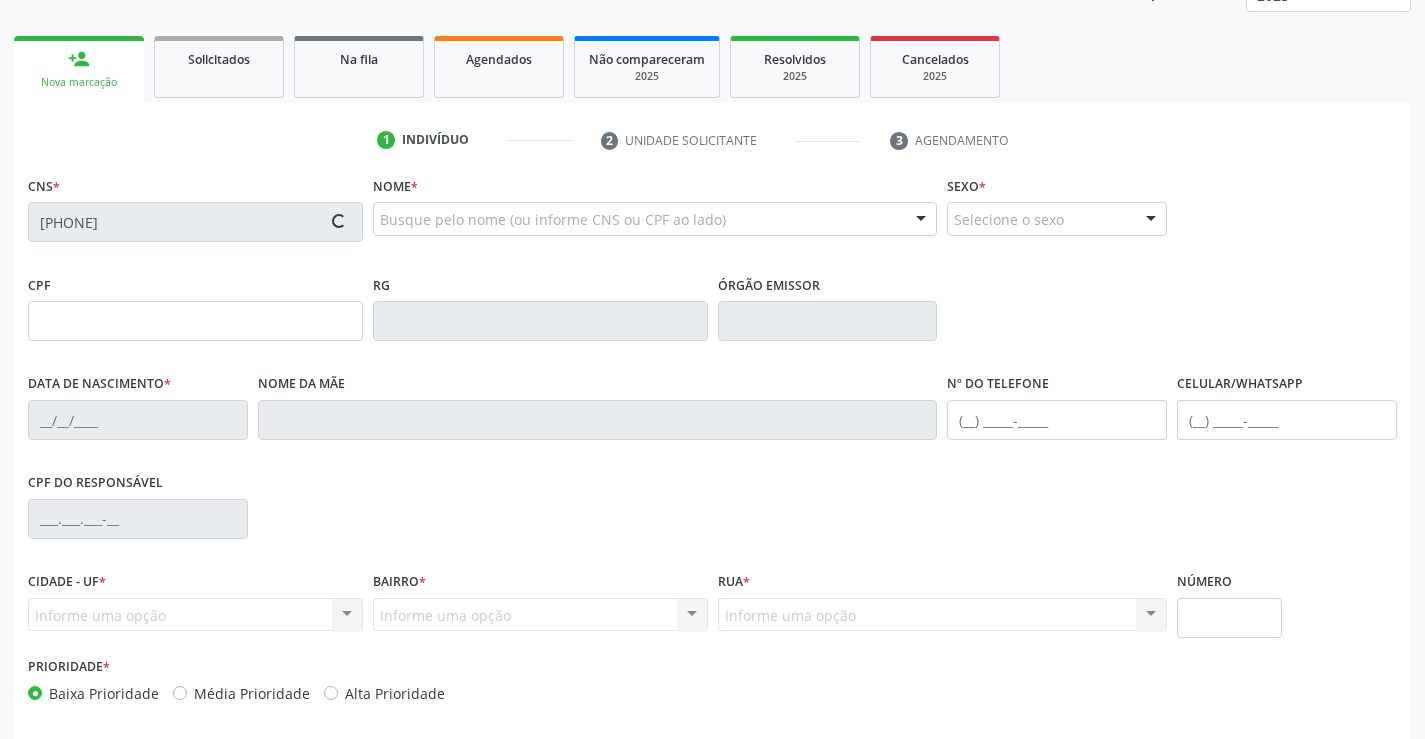 scroll, scrollTop: 345, scrollLeft: 0, axis: vertical 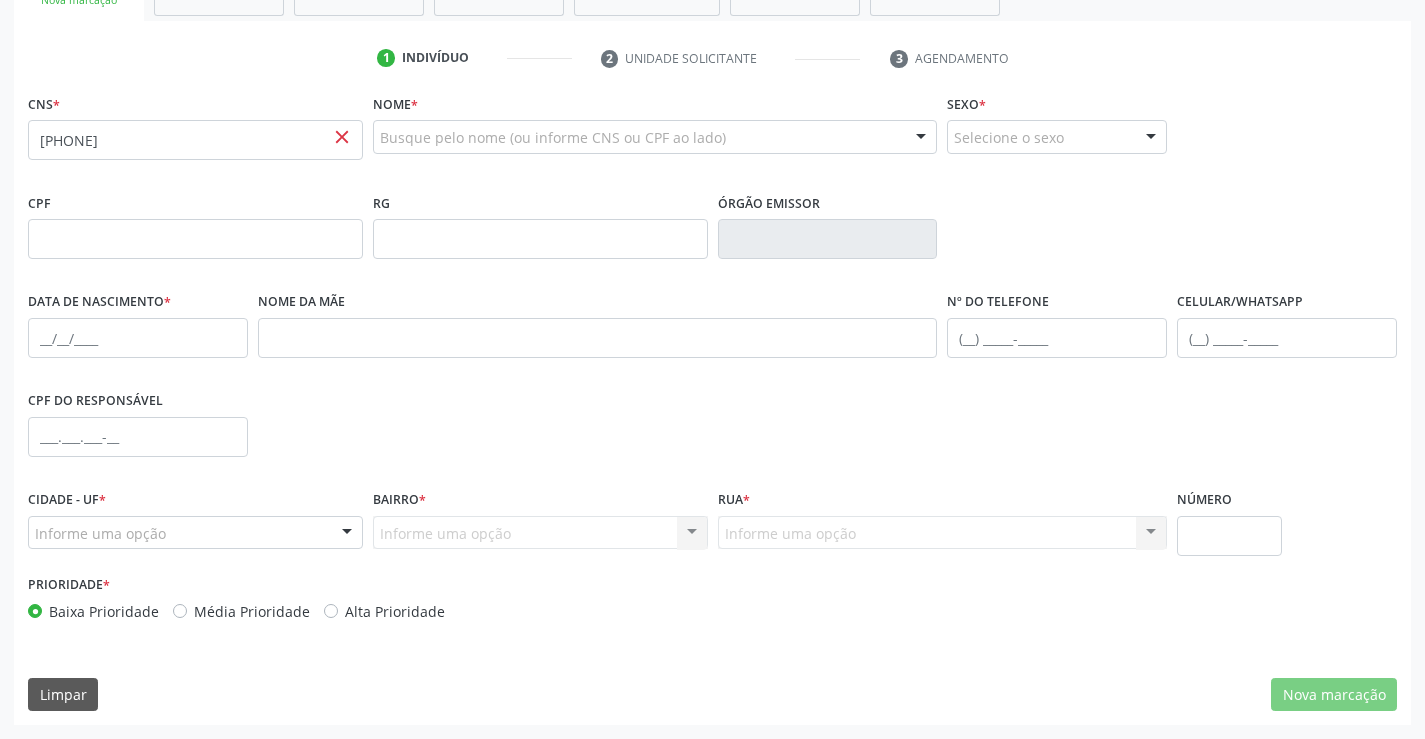 click on "close" at bounding box center (342, 137) 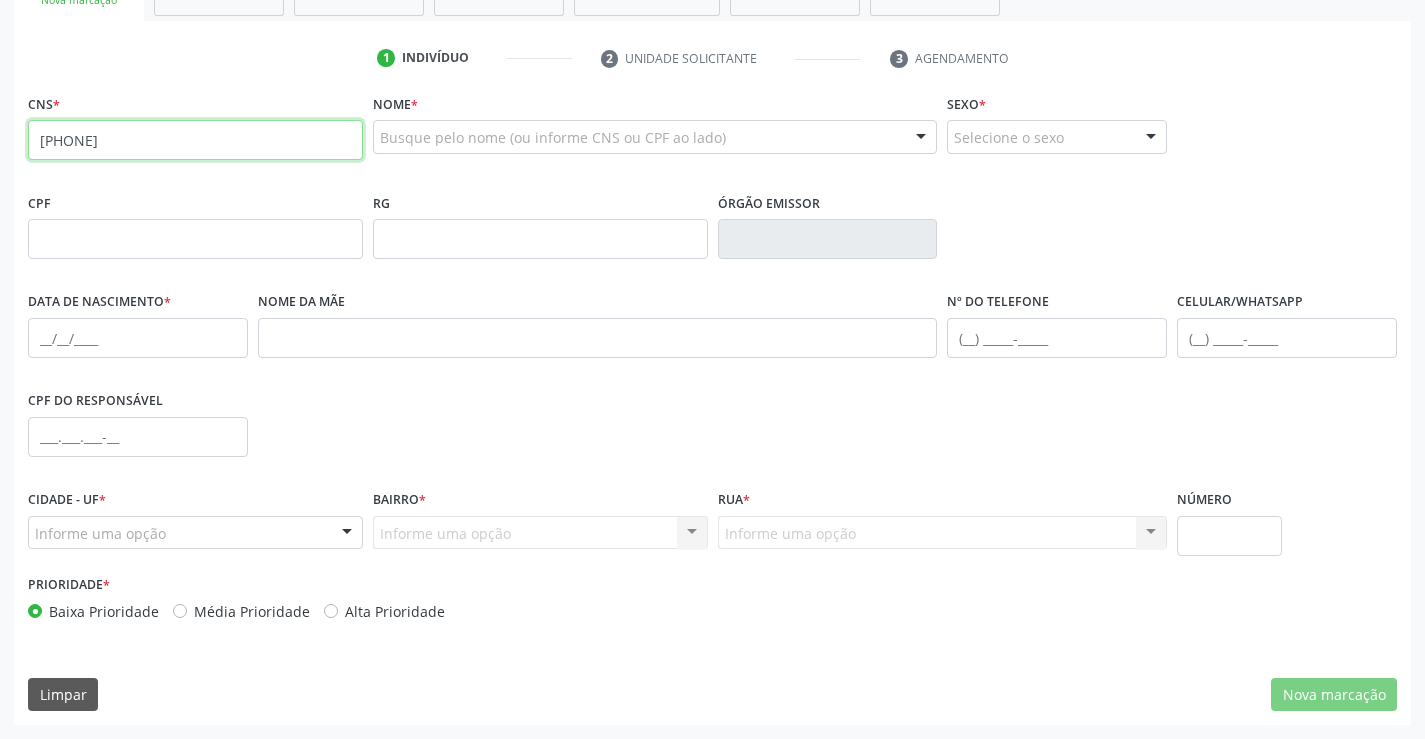 click on "702 4065 5310 7529" at bounding box center (195, 140) 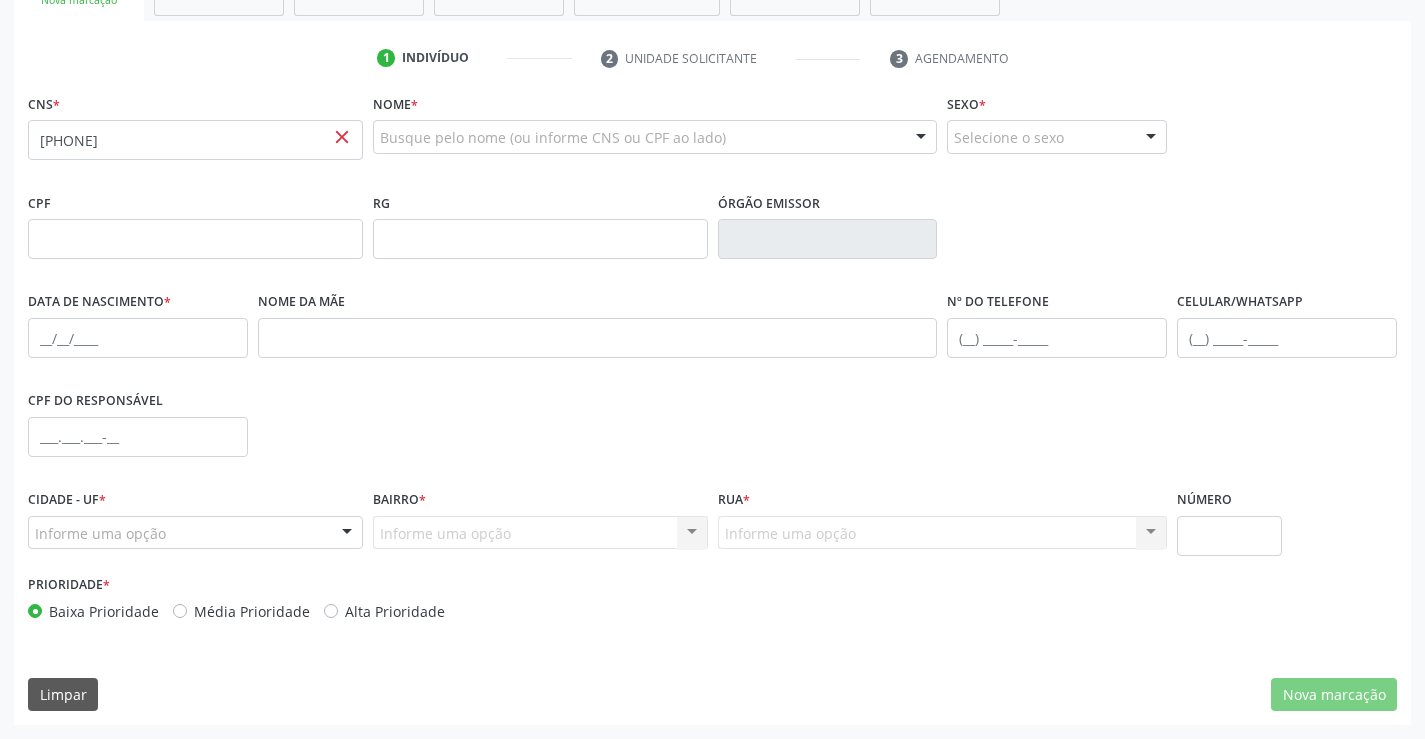 click on "CPF do responsável" at bounding box center (712, 435) 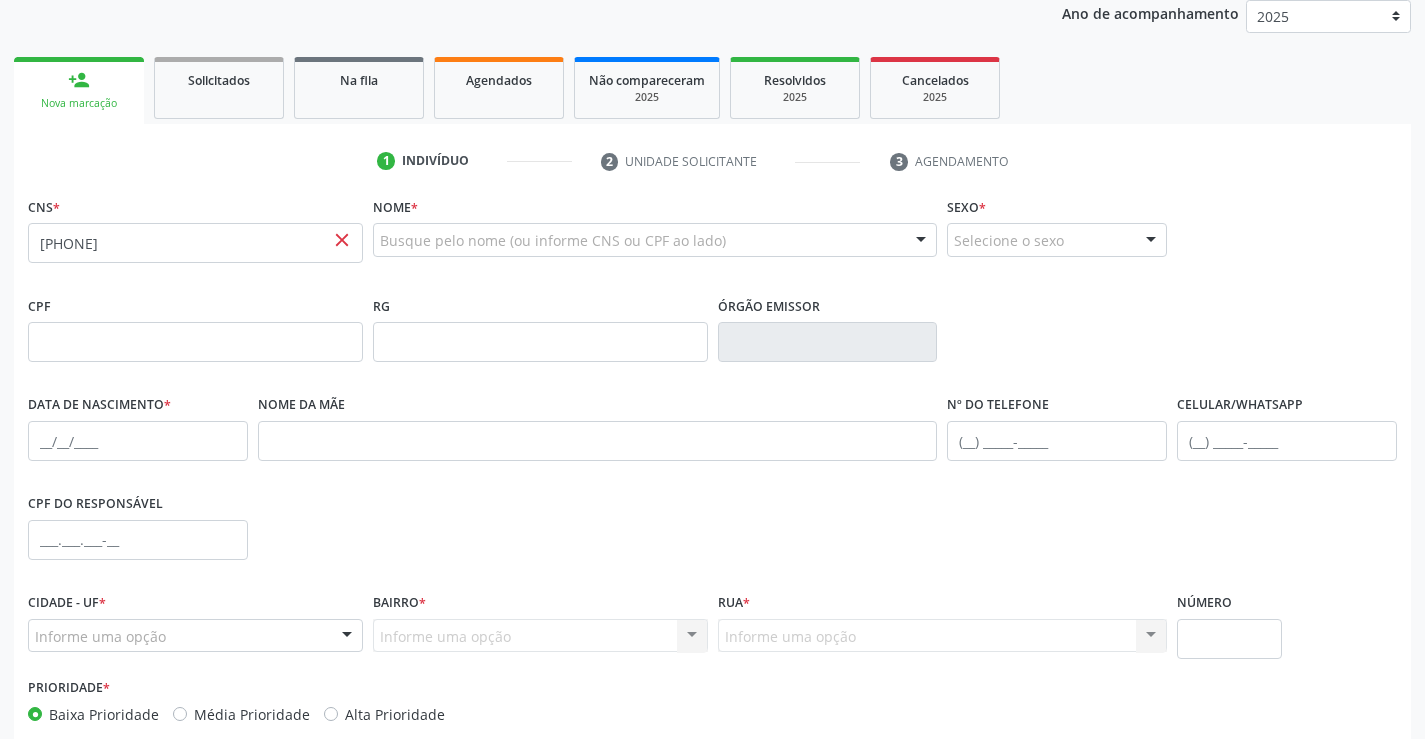 scroll, scrollTop: 45, scrollLeft: 0, axis: vertical 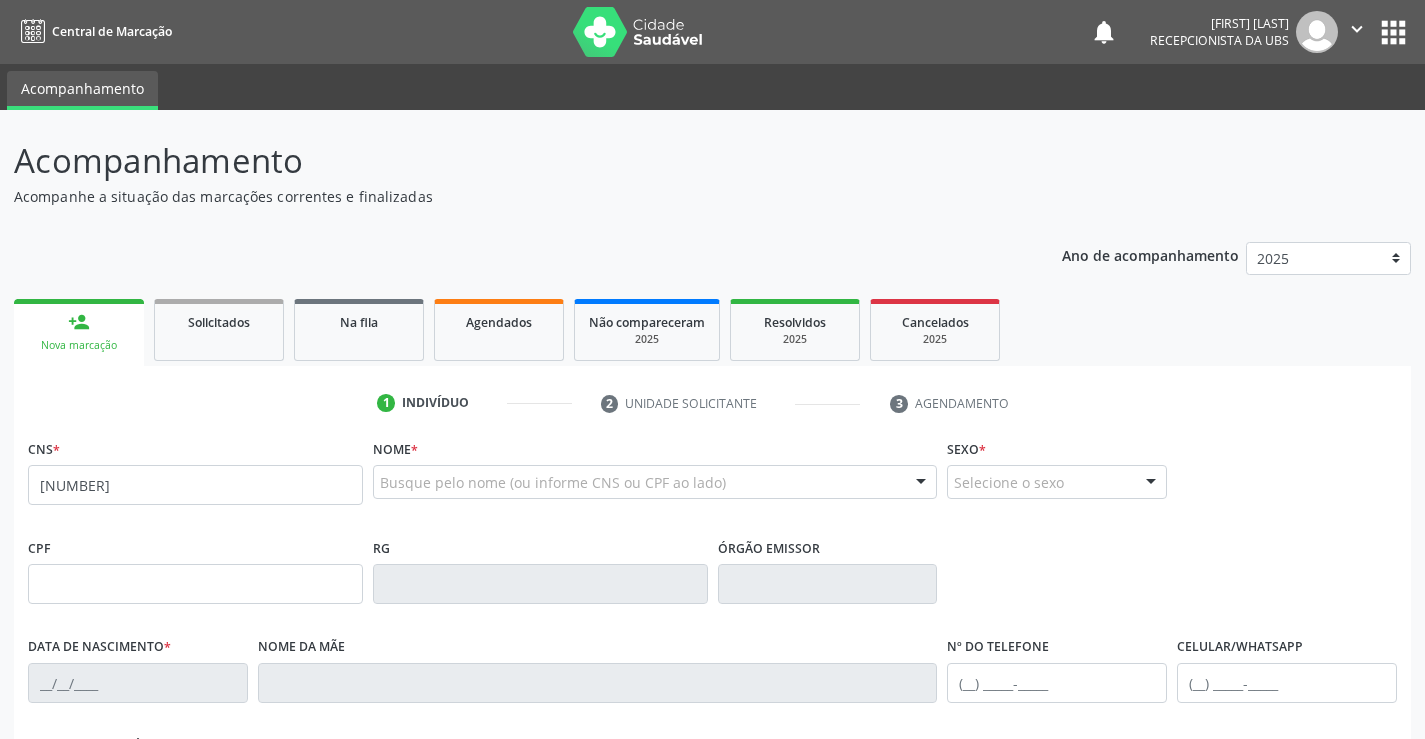 type on "[NUMBER]" 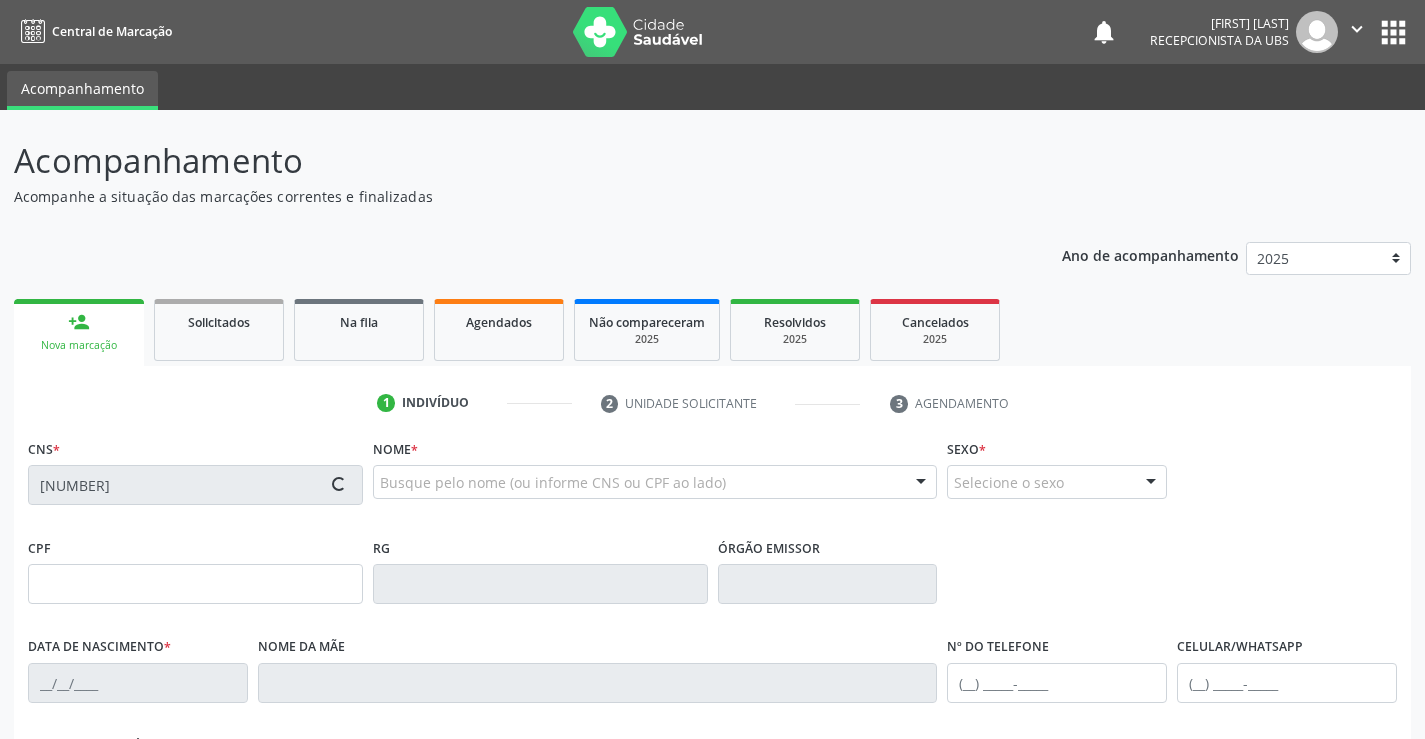 type on "[CPF]" 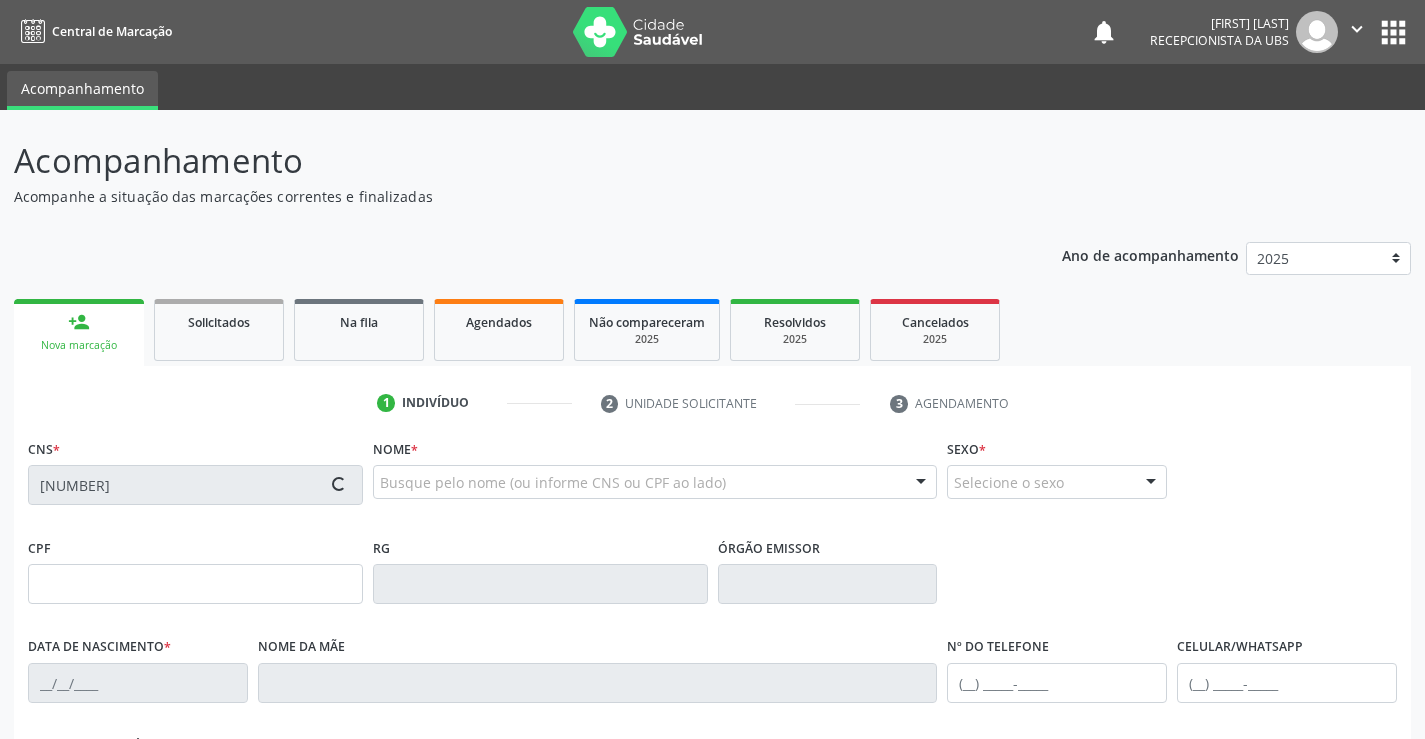 type on "[DATE]" 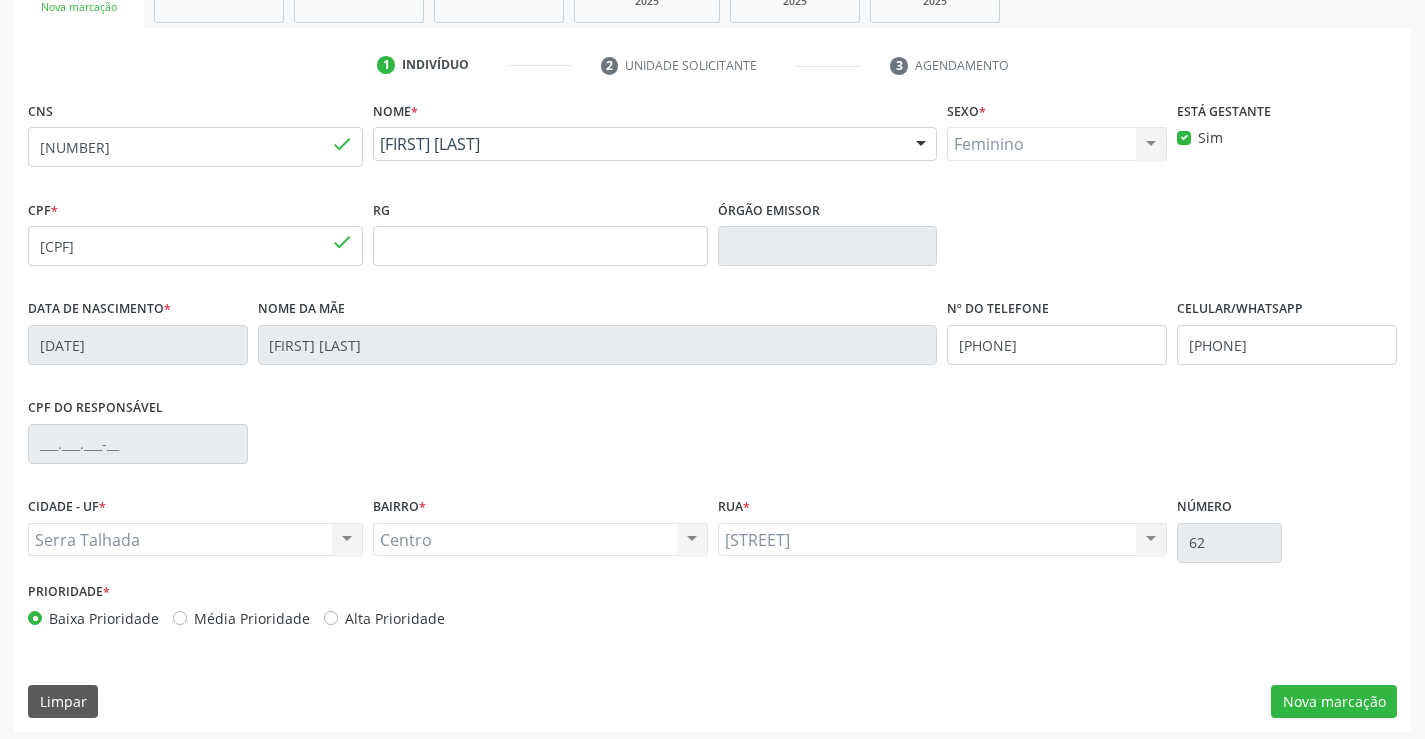 scroll, scrollTop: 345, scrollLeft: 0, axis: vertical 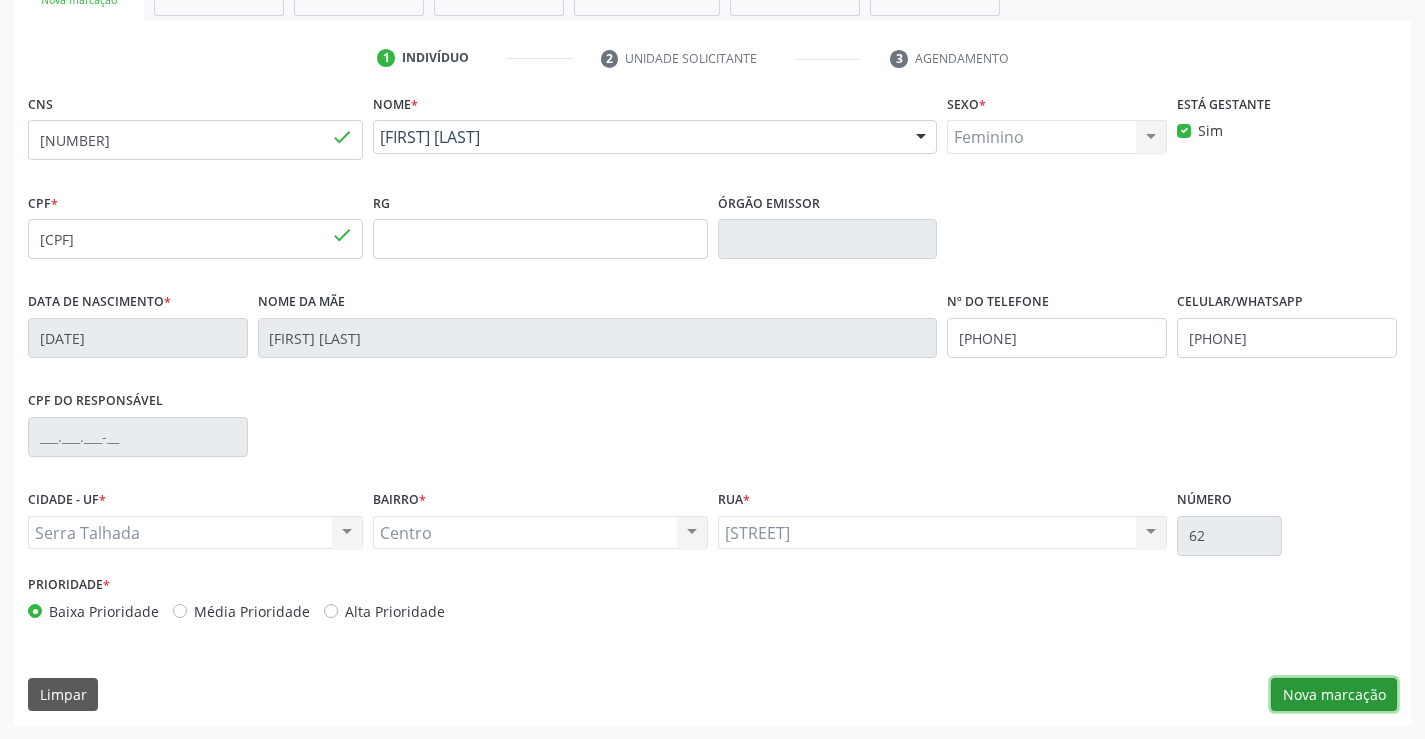 click on "Nova marcação" at bounding box center (1334, 695) 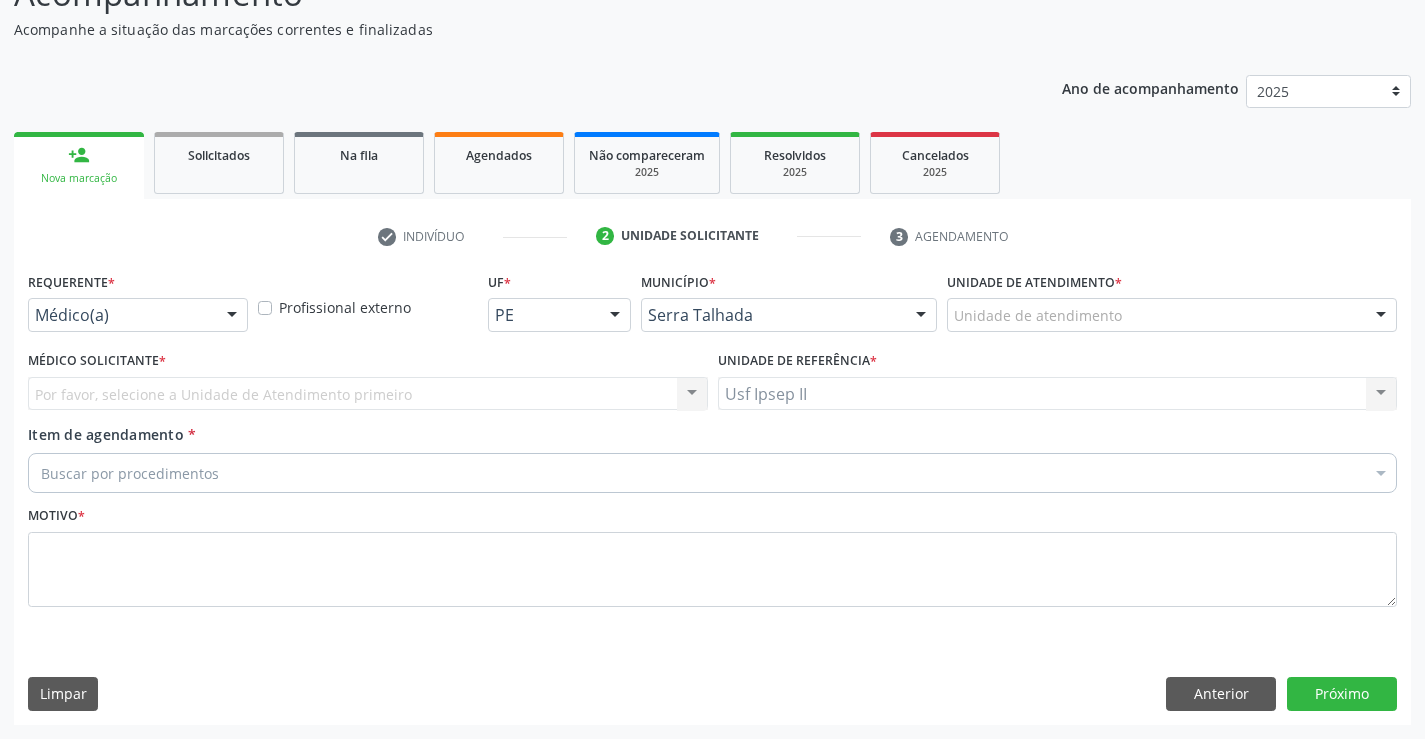scroll, scrollTop: 167, scrollLeft: 0, axis: vertical 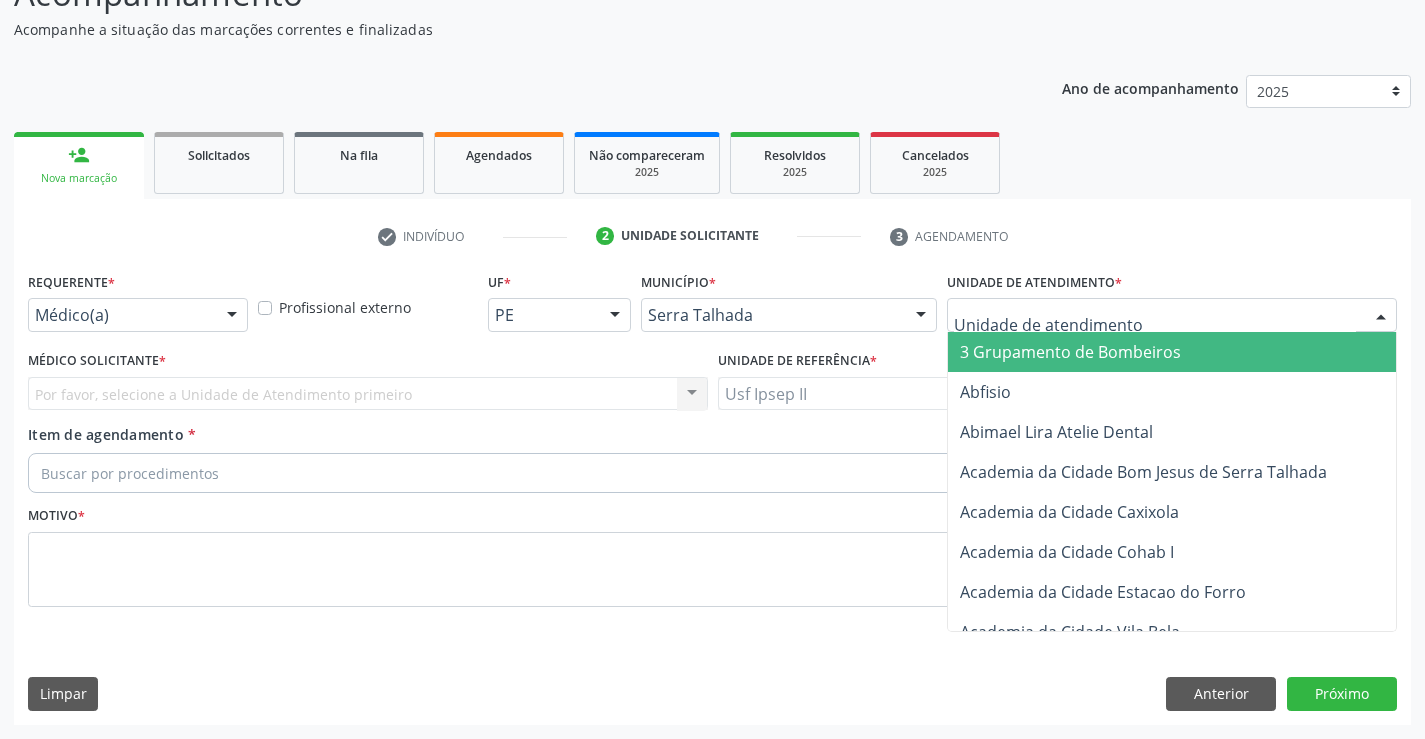 click at bounding box center [1172, 315] 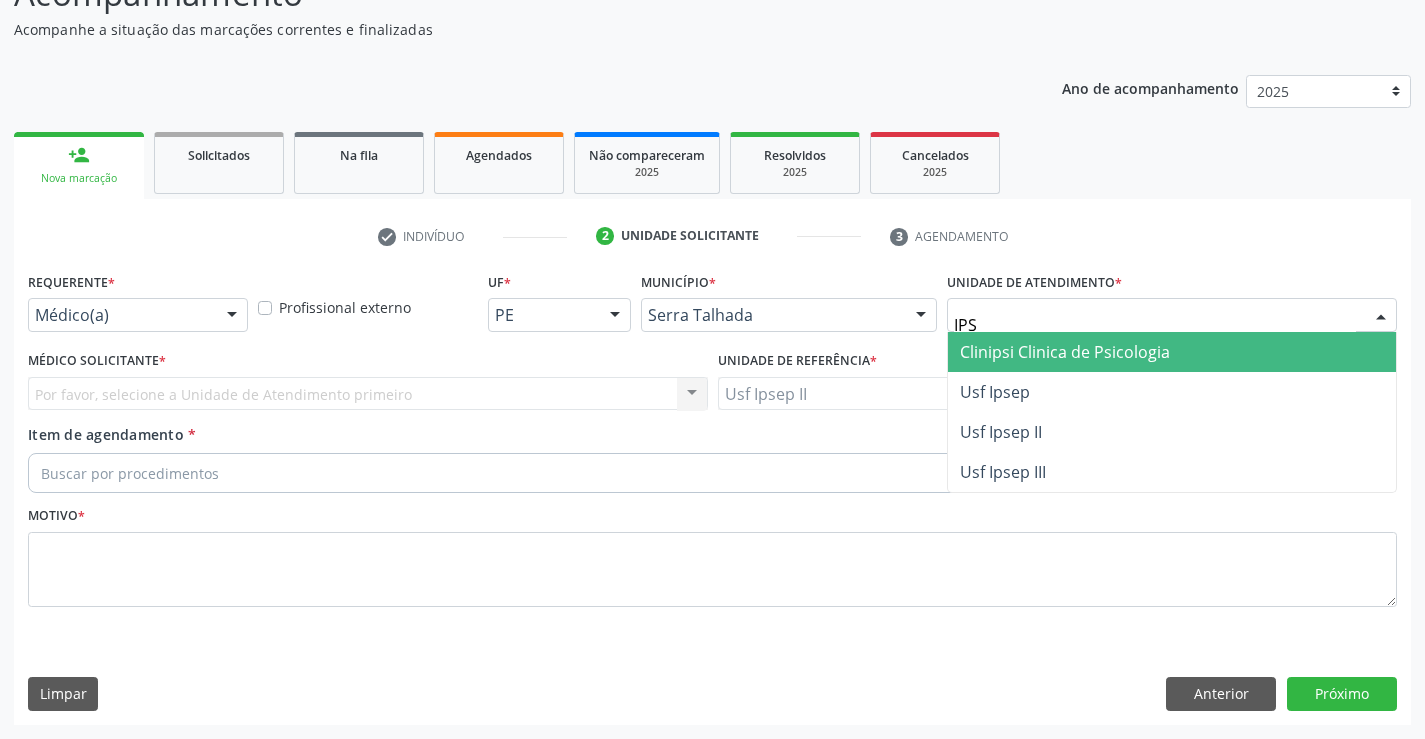 type on "IPSE" 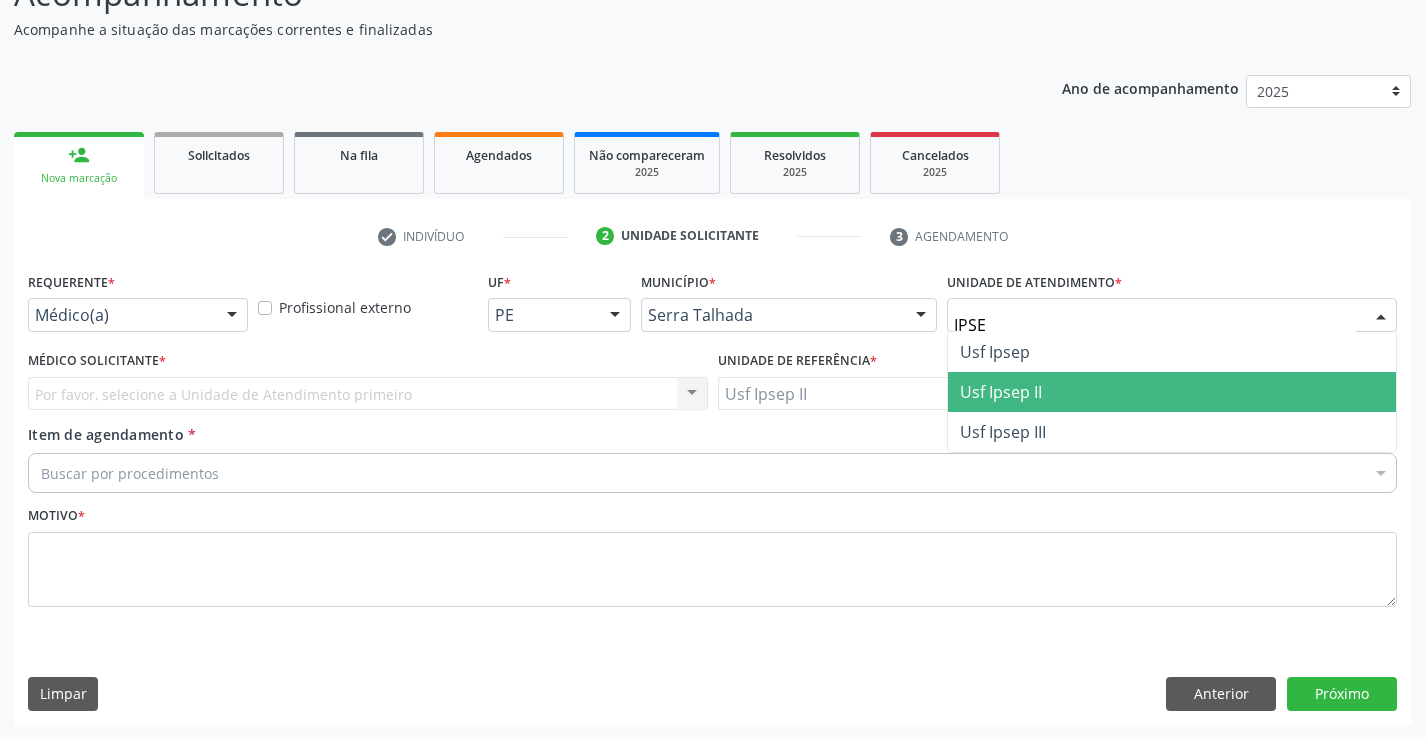click on "Usf Ipsep II" at bounding box center (1172, 392) 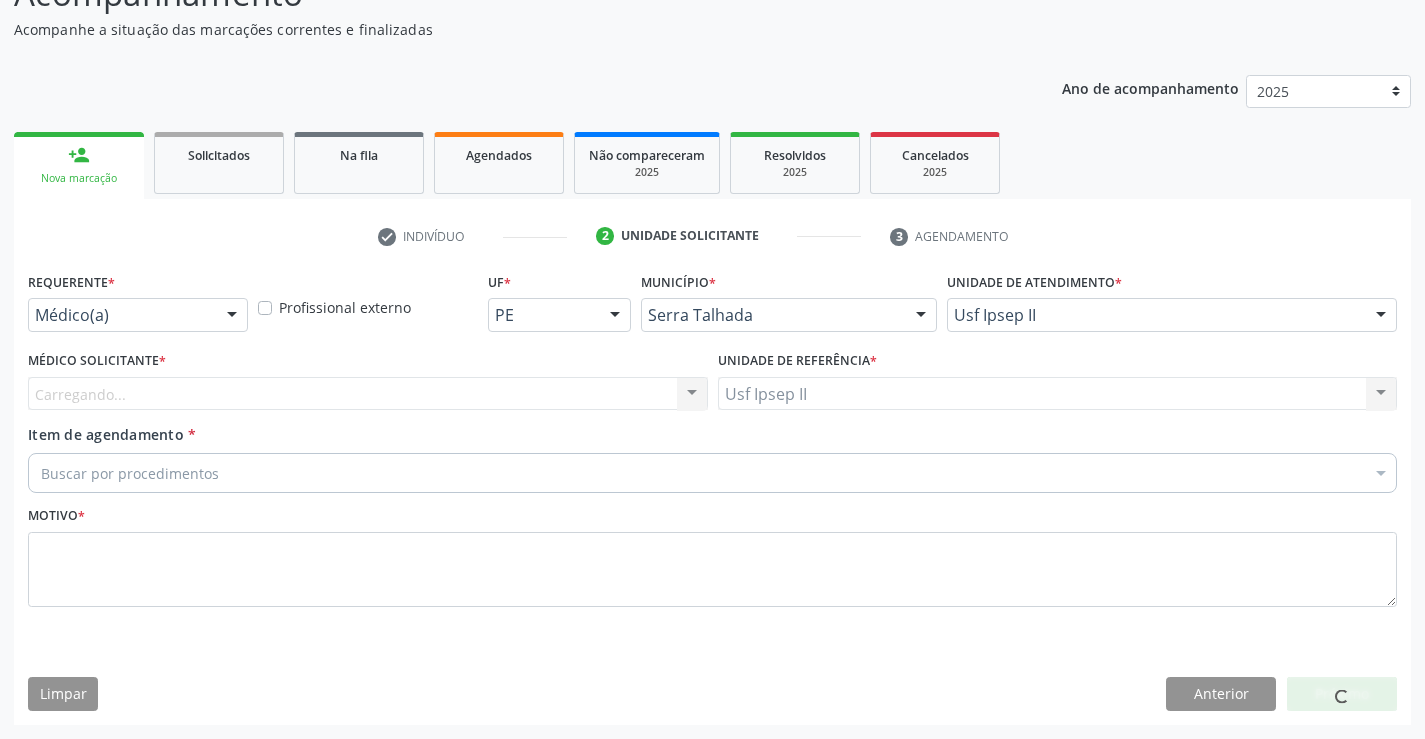 click on "Carregando..." at bounding box center [368, 394] 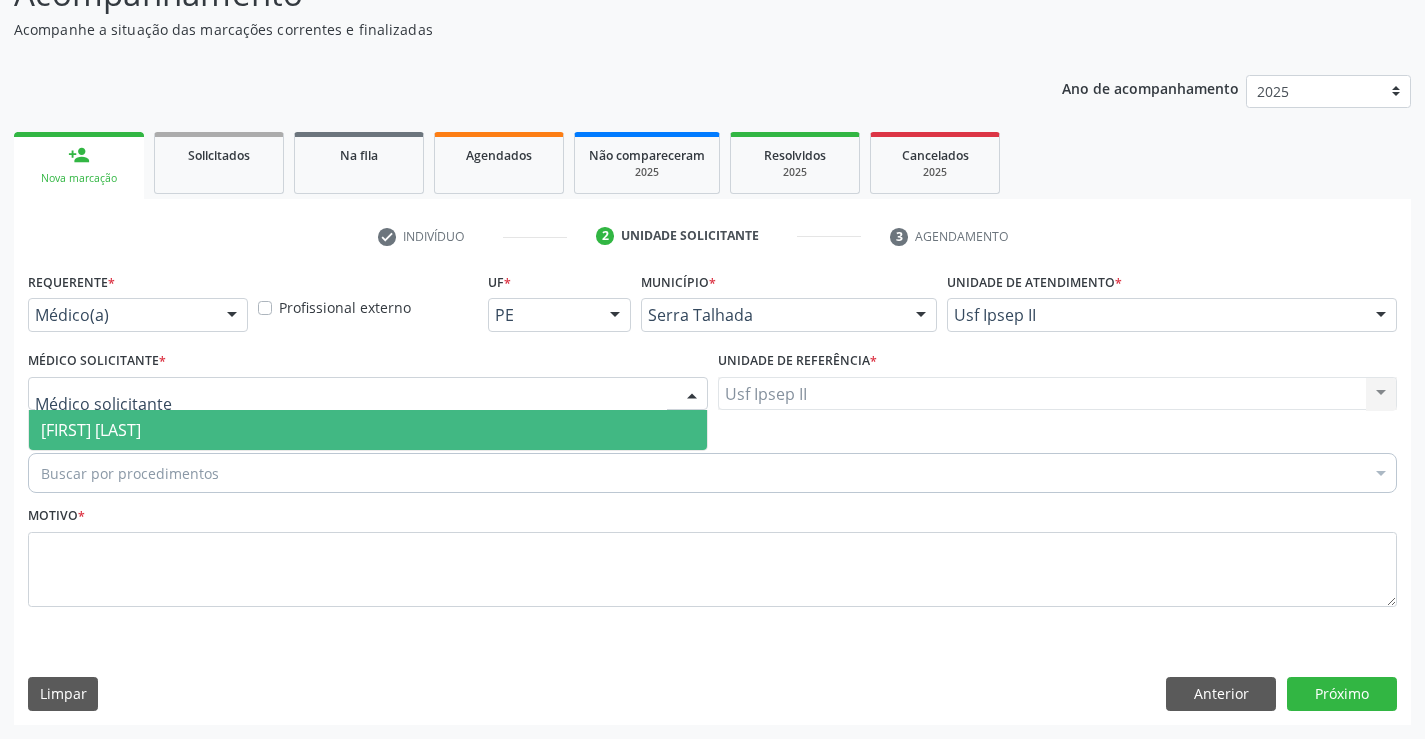 click on "[FIRST] [LAST]" at bounding box center (368, 430) 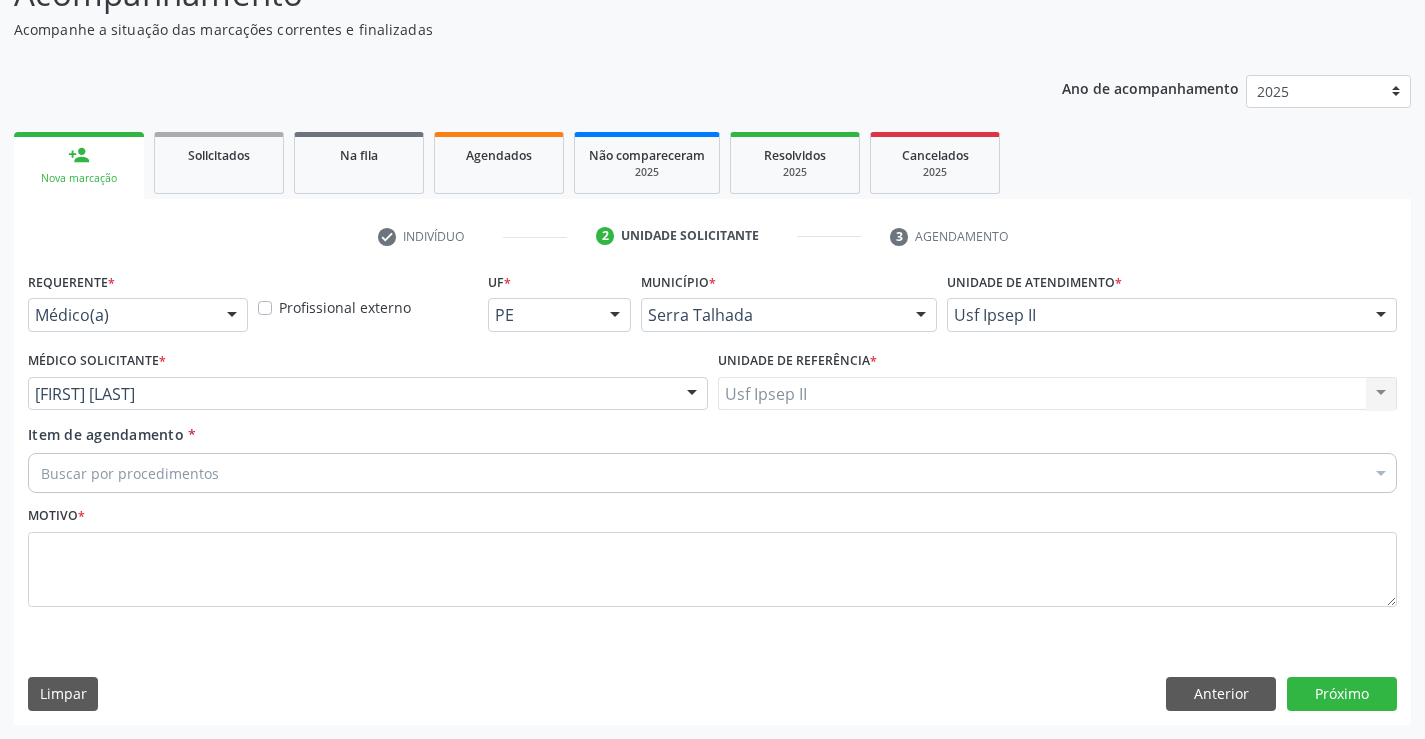click on "Buscar por procedimentos" at bounding box center (712, 473) 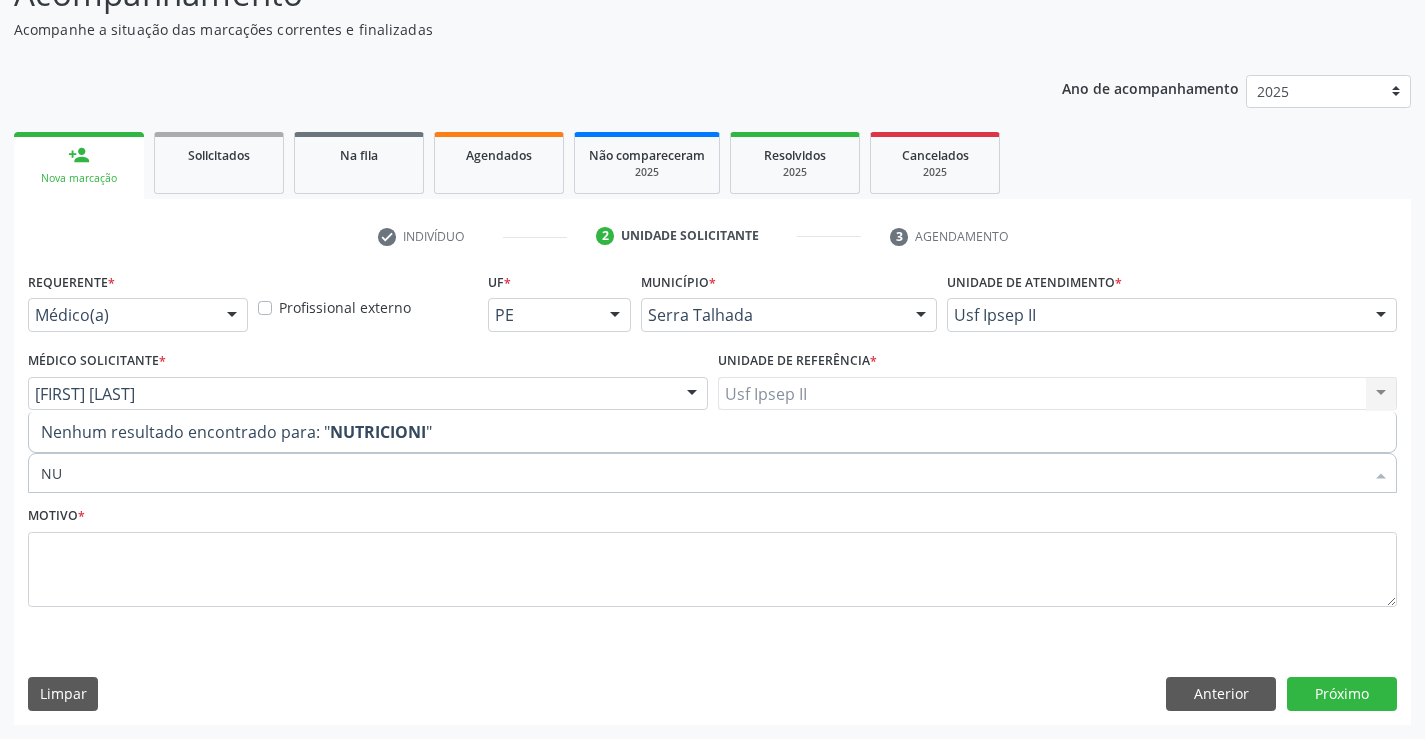 type on "N" 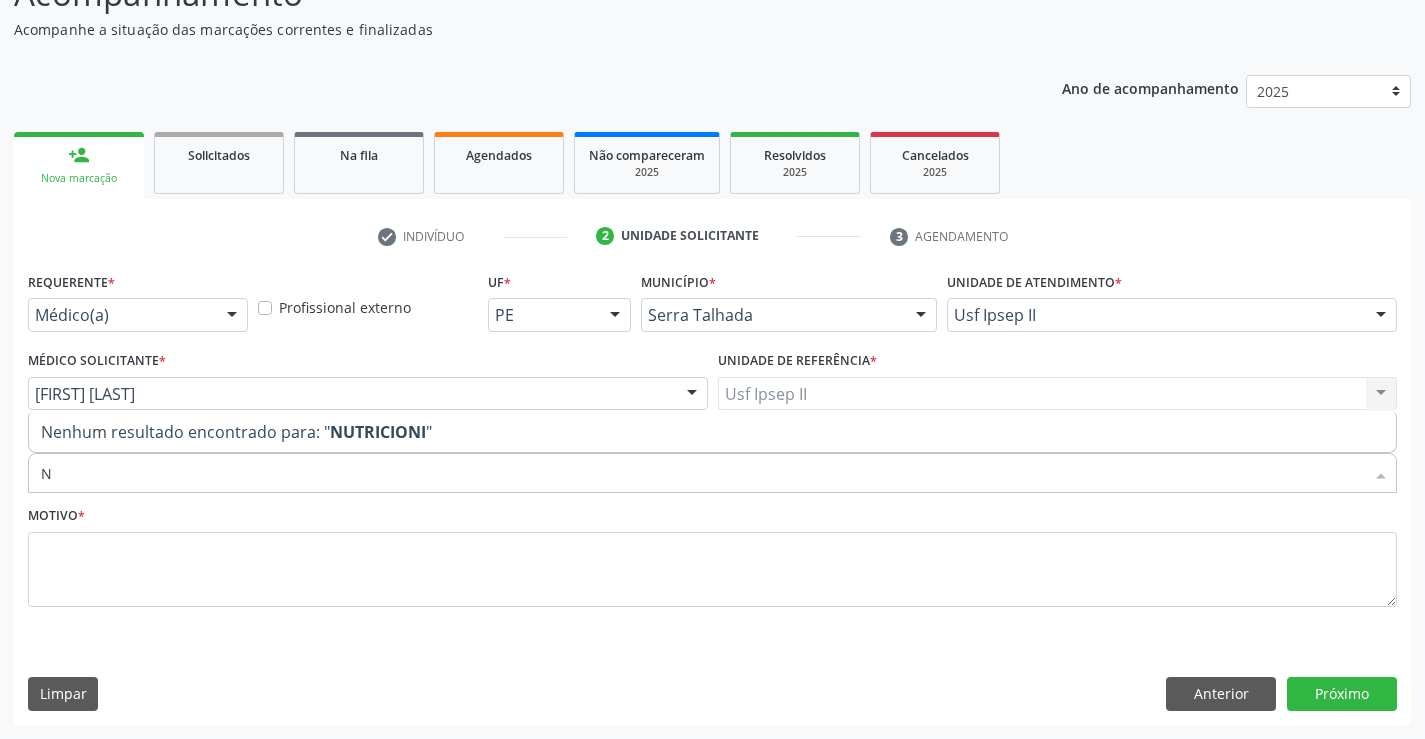 type 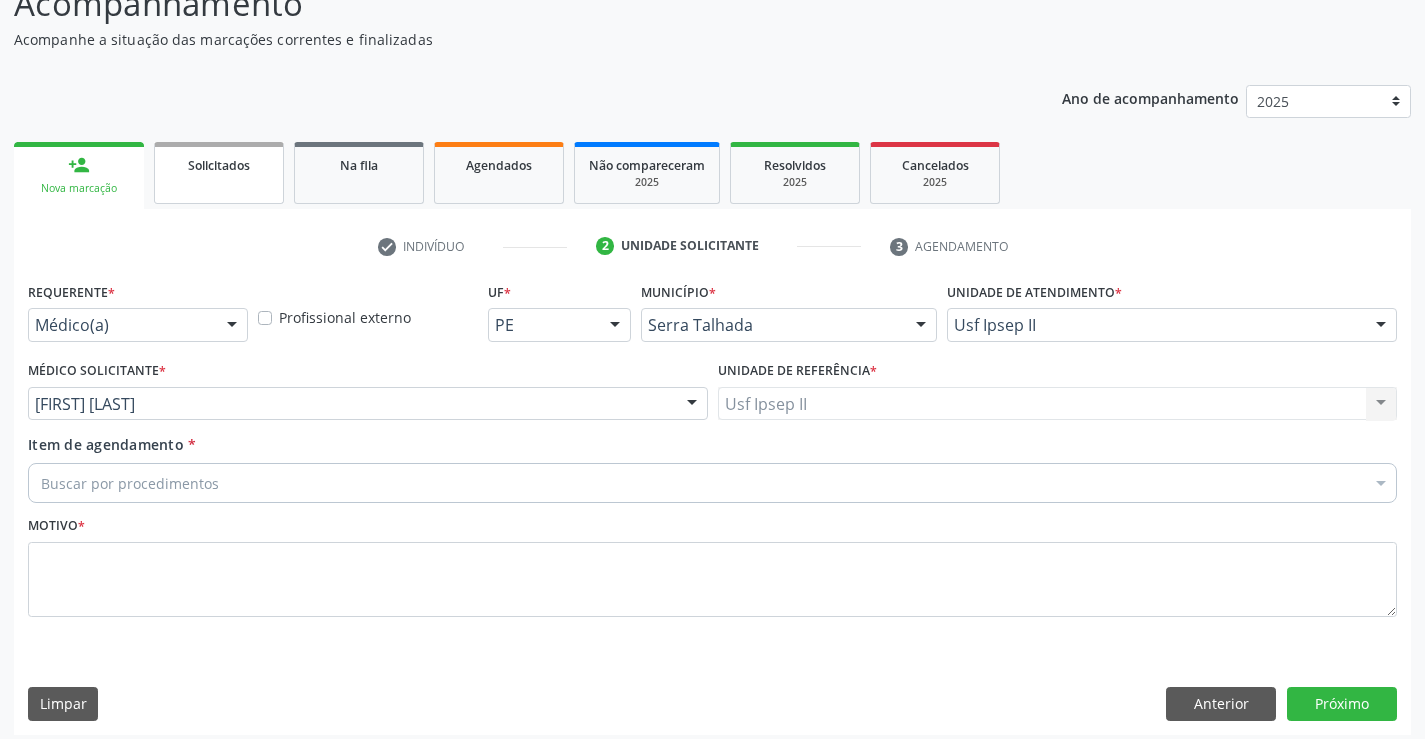 scroll, scrollTop: 167, scrollLeft: 0, axis: vertical 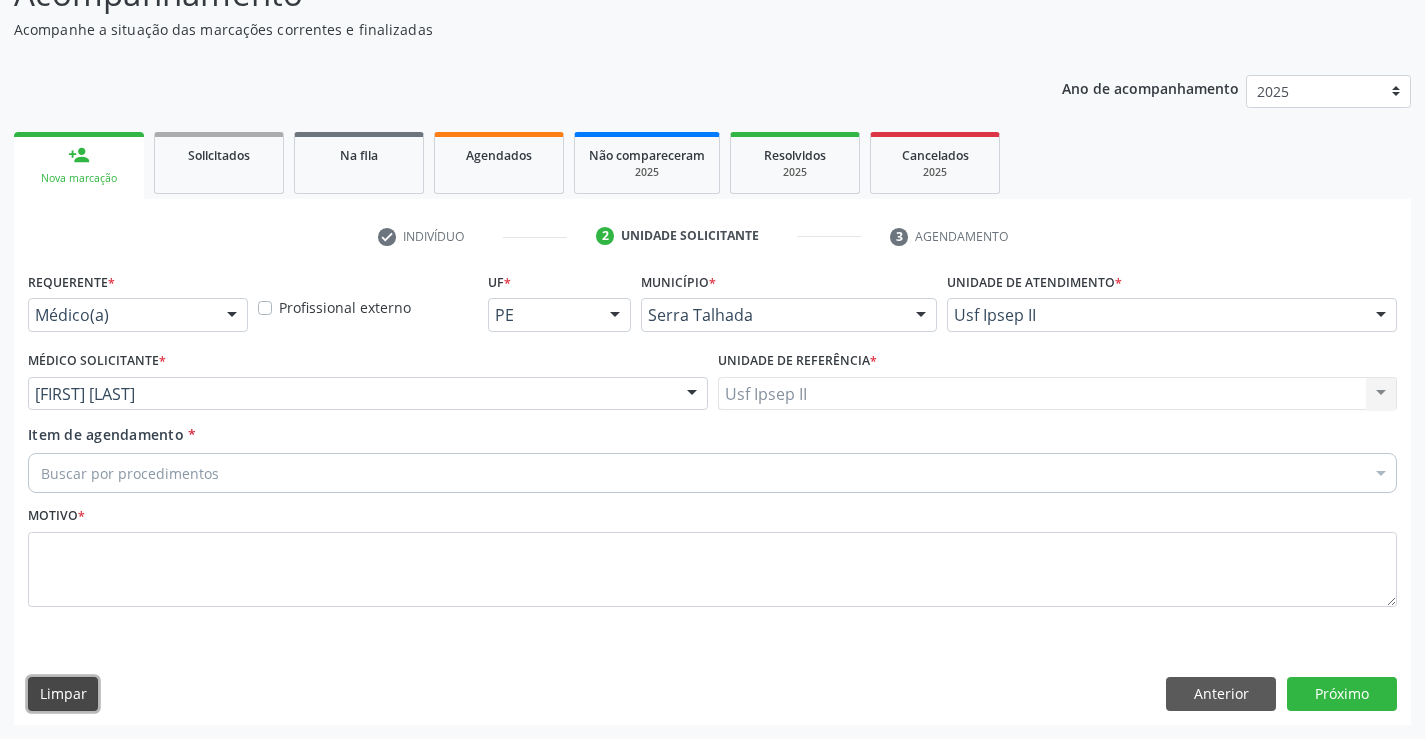 click on "Limpar" at bounding box center [63, 694] 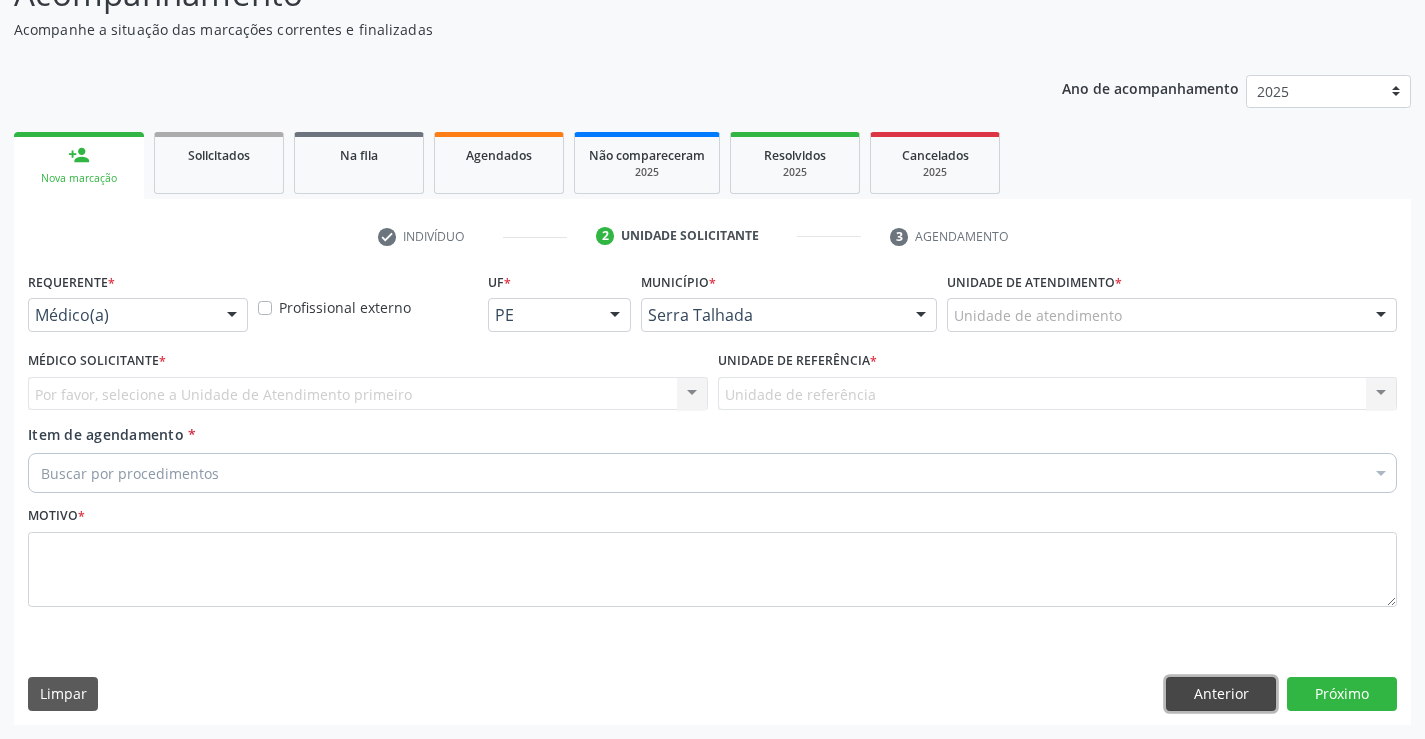 click on "Anterior" at bounding box center (1221, 694) 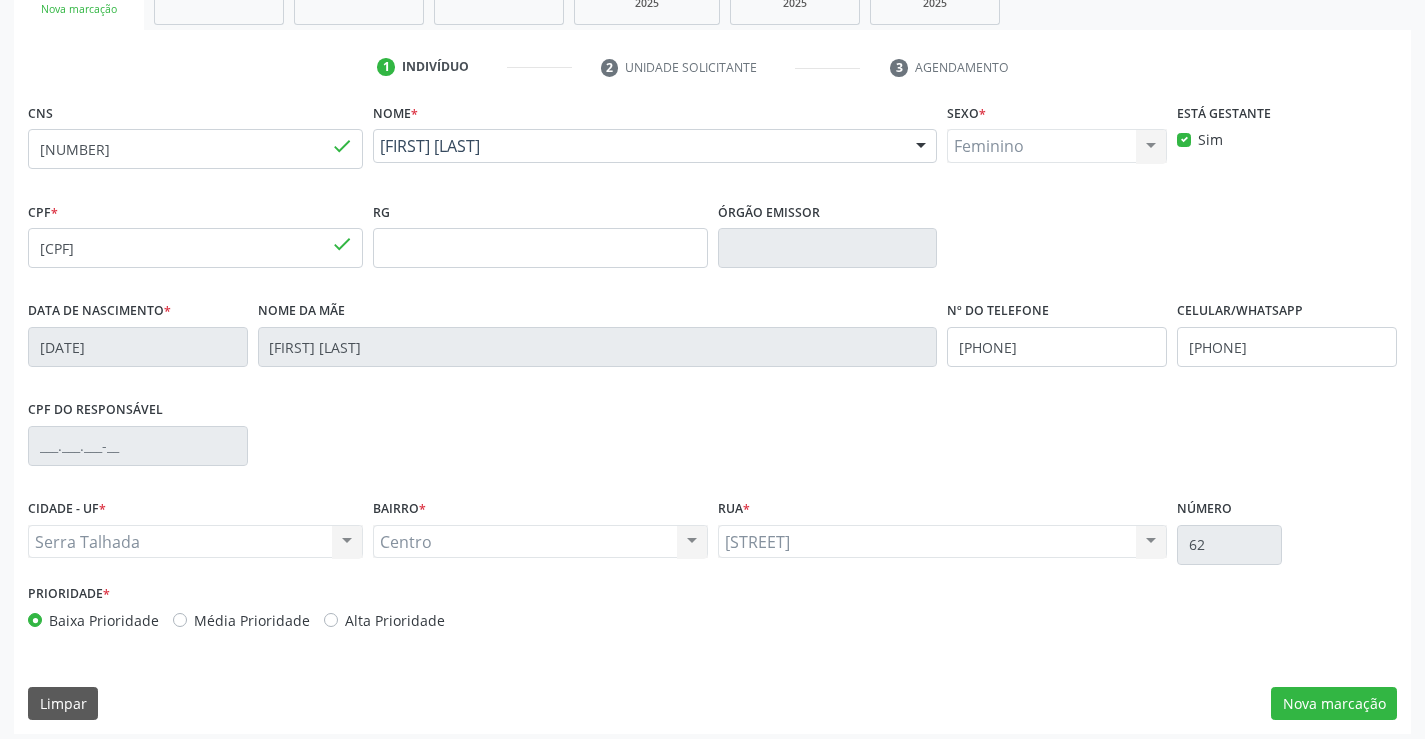 scroll, scrollTop: 345, scrollLeft: 0, axis: vertical 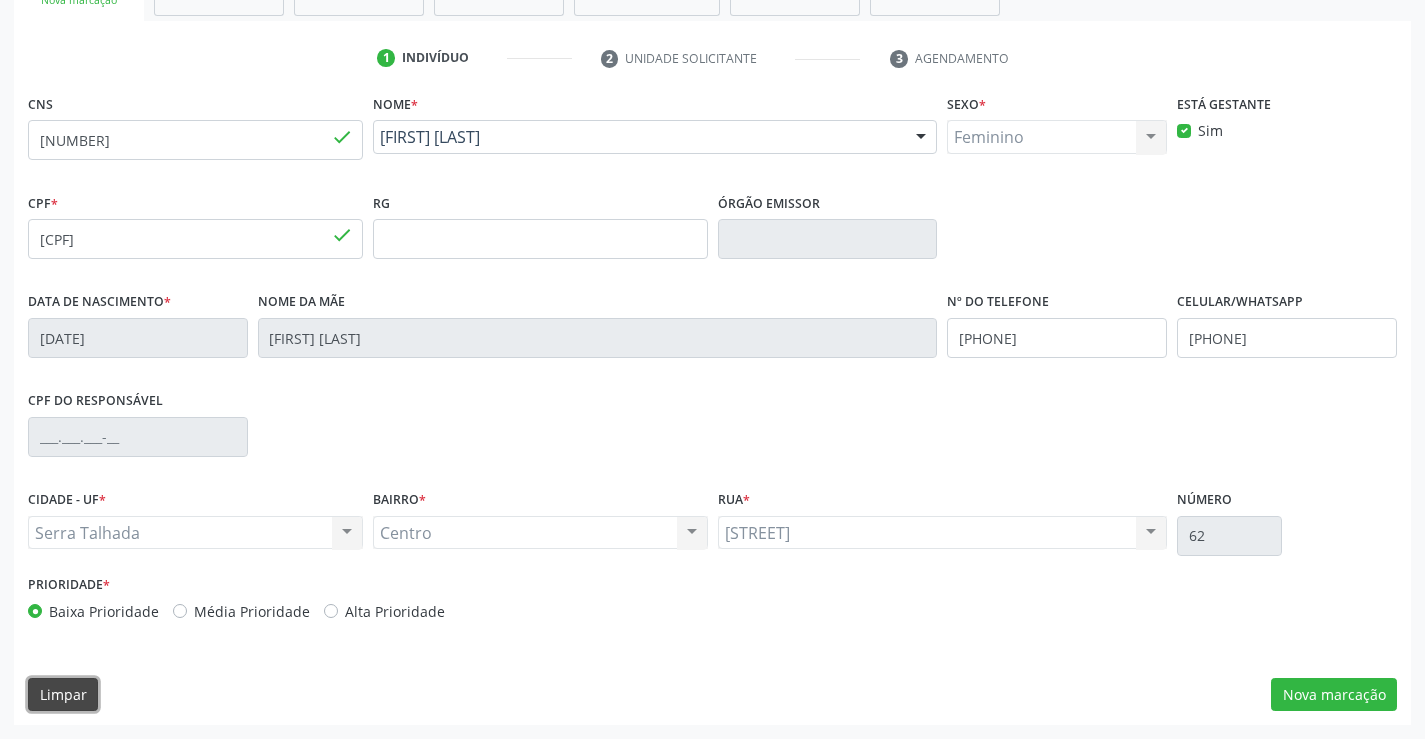click on "Limpar" at bounding box center [63, 695] 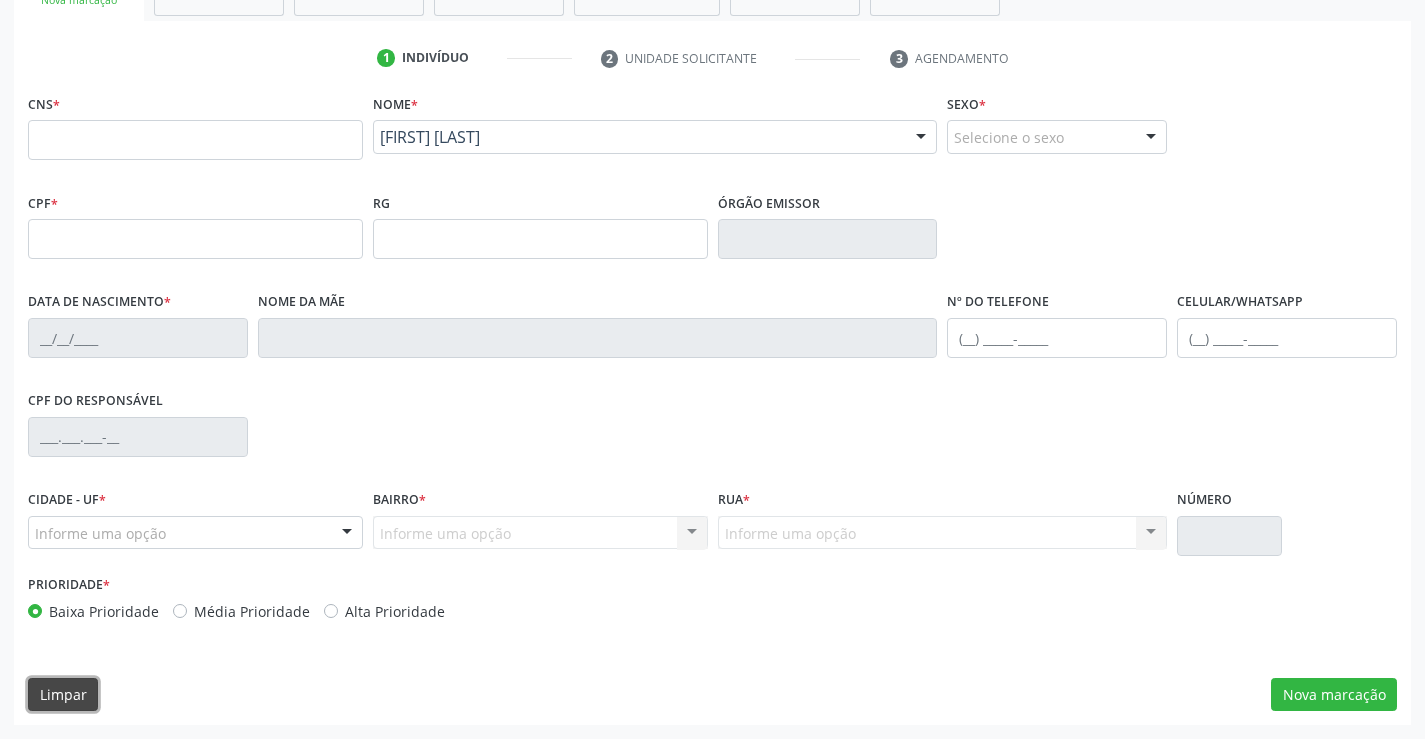 click on "Limpar" at bounding box center (63, 695) 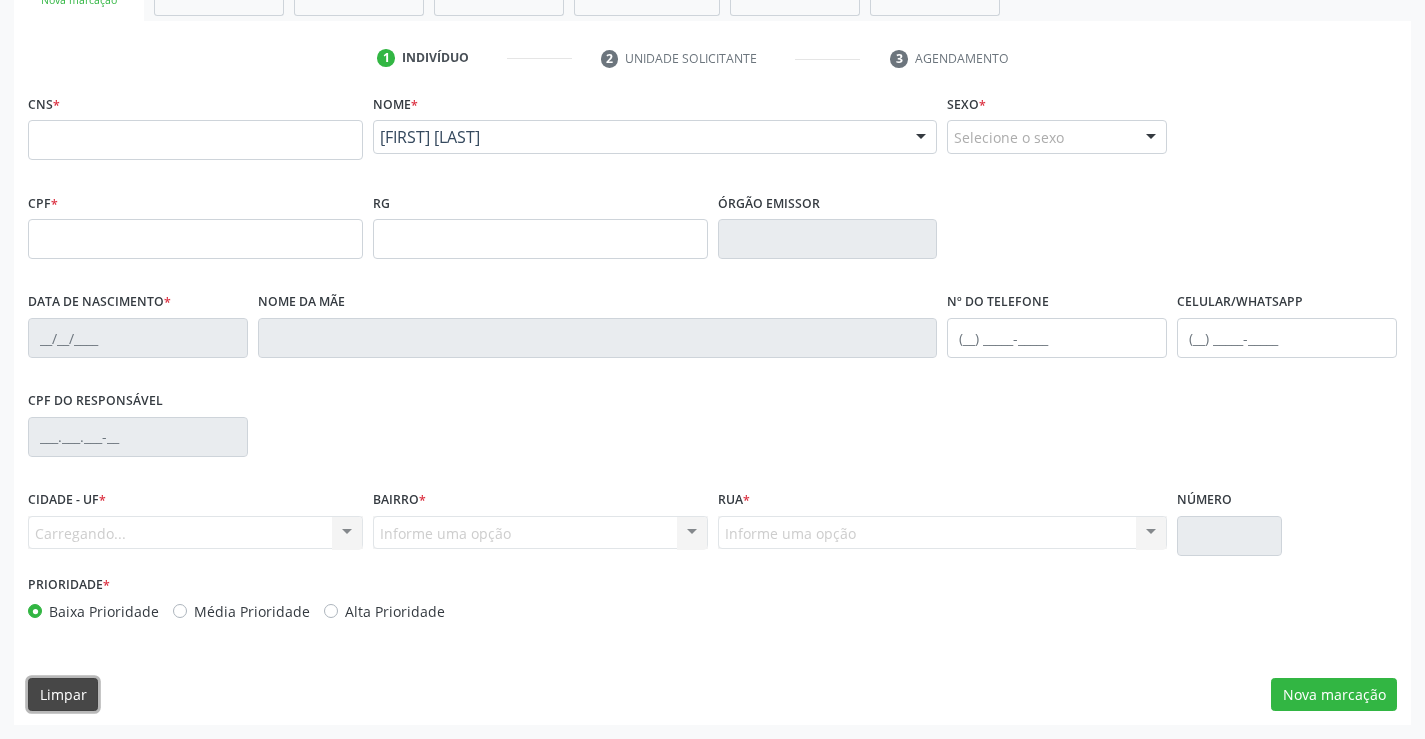 click on "Limpar" at bounding box center (63, 695) 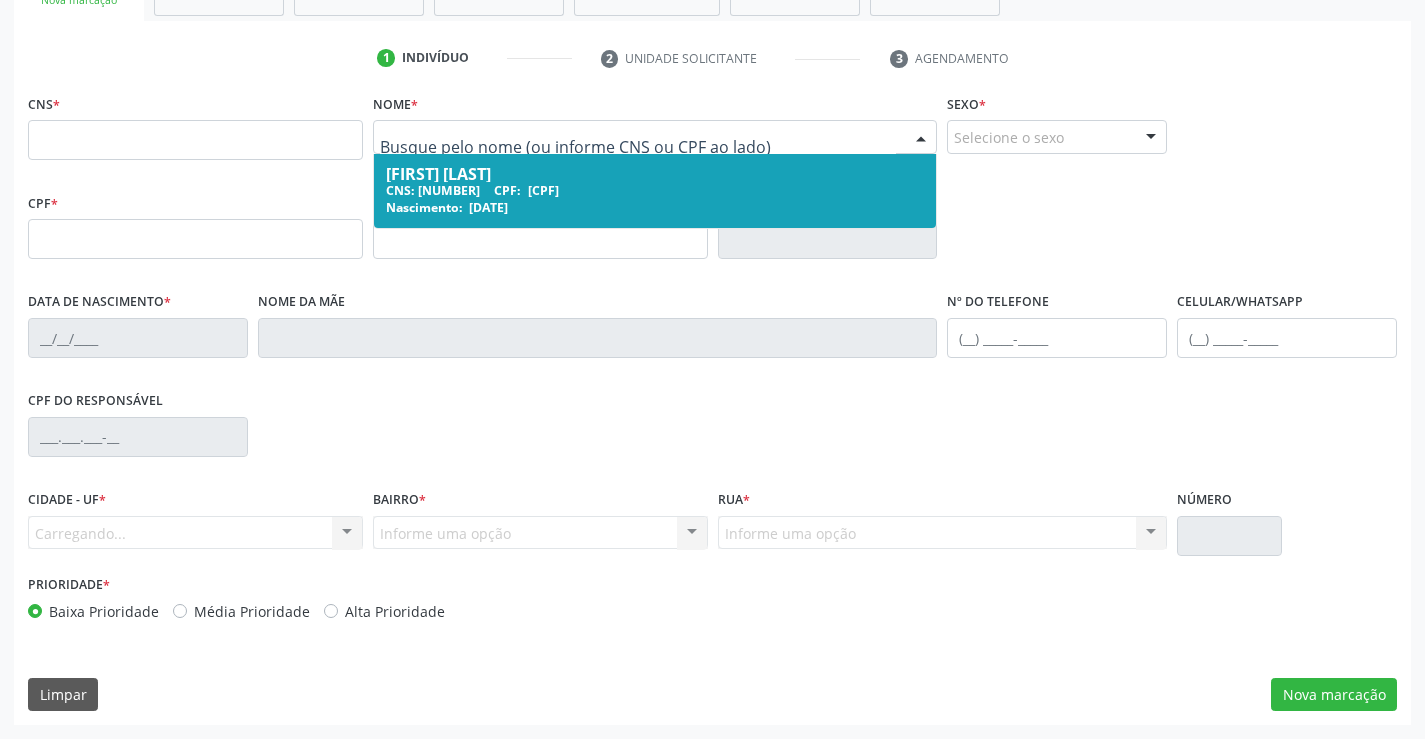 click at bounding box center [655, 137] 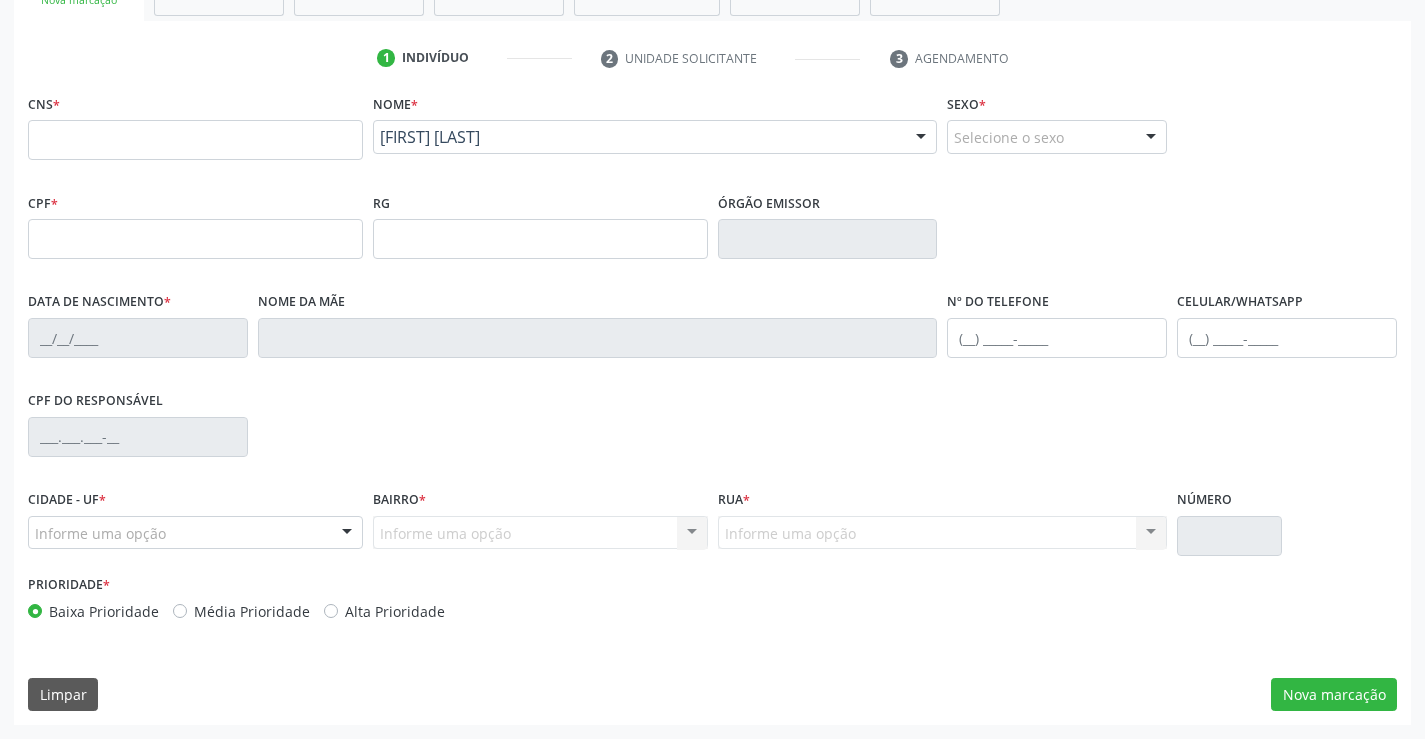 click at bounding box center (921, 138) 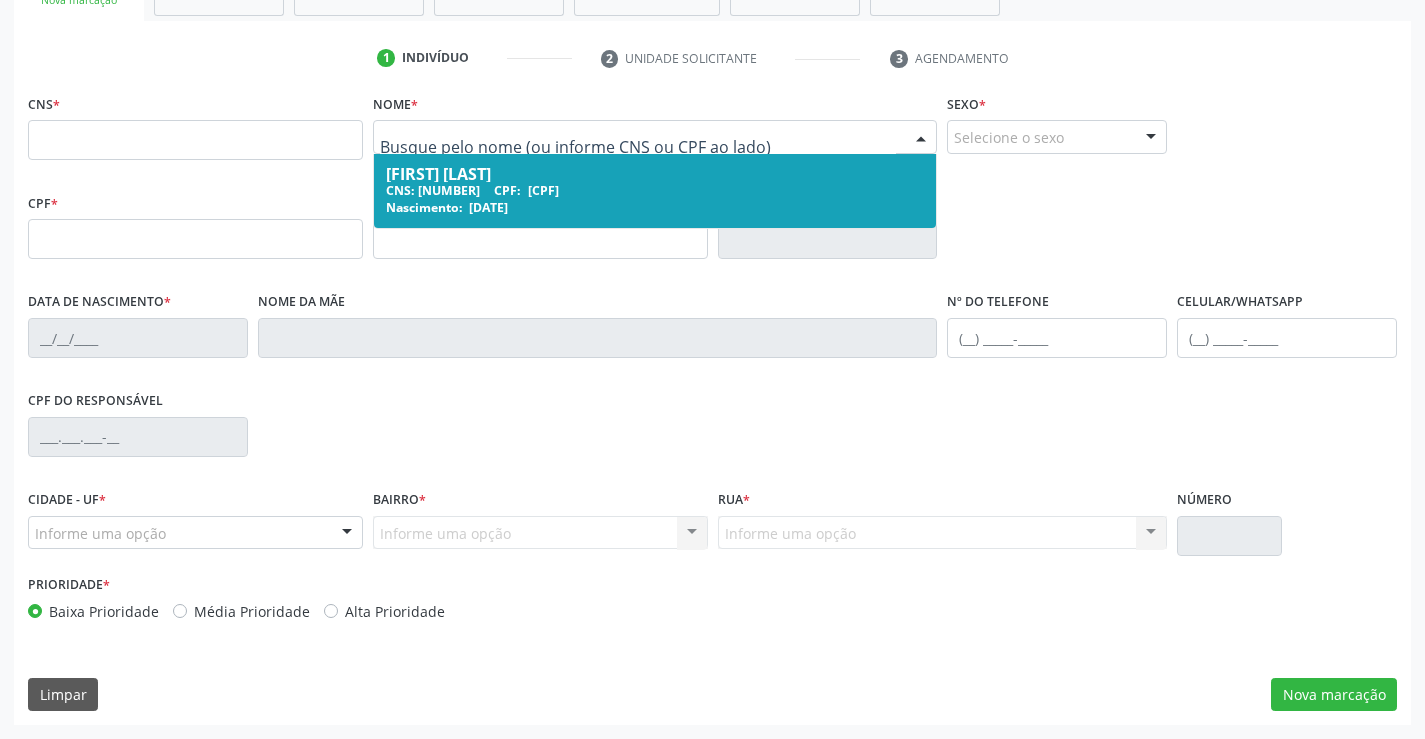 click at bounding box center [638, 147] 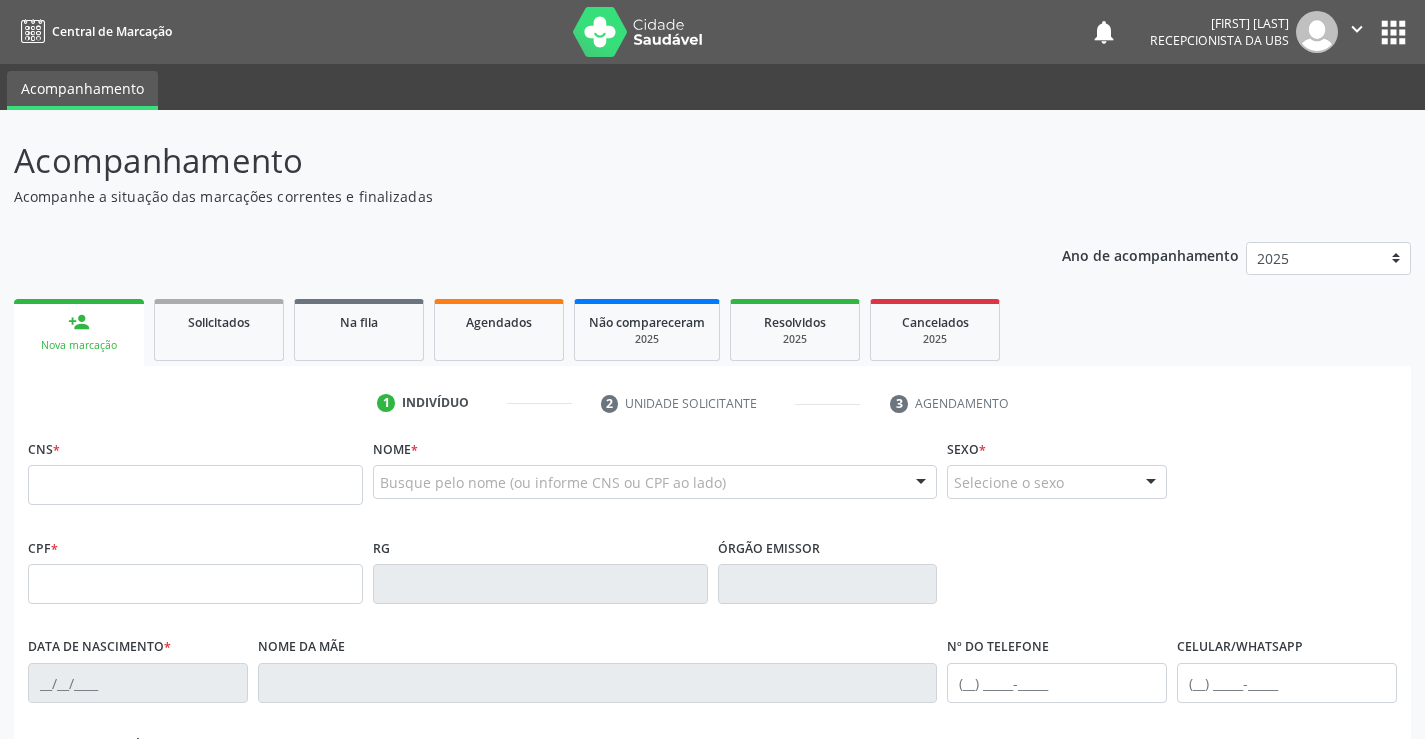 scroll, scrollTop: 200, scrollLeft: 0, axis: vertical 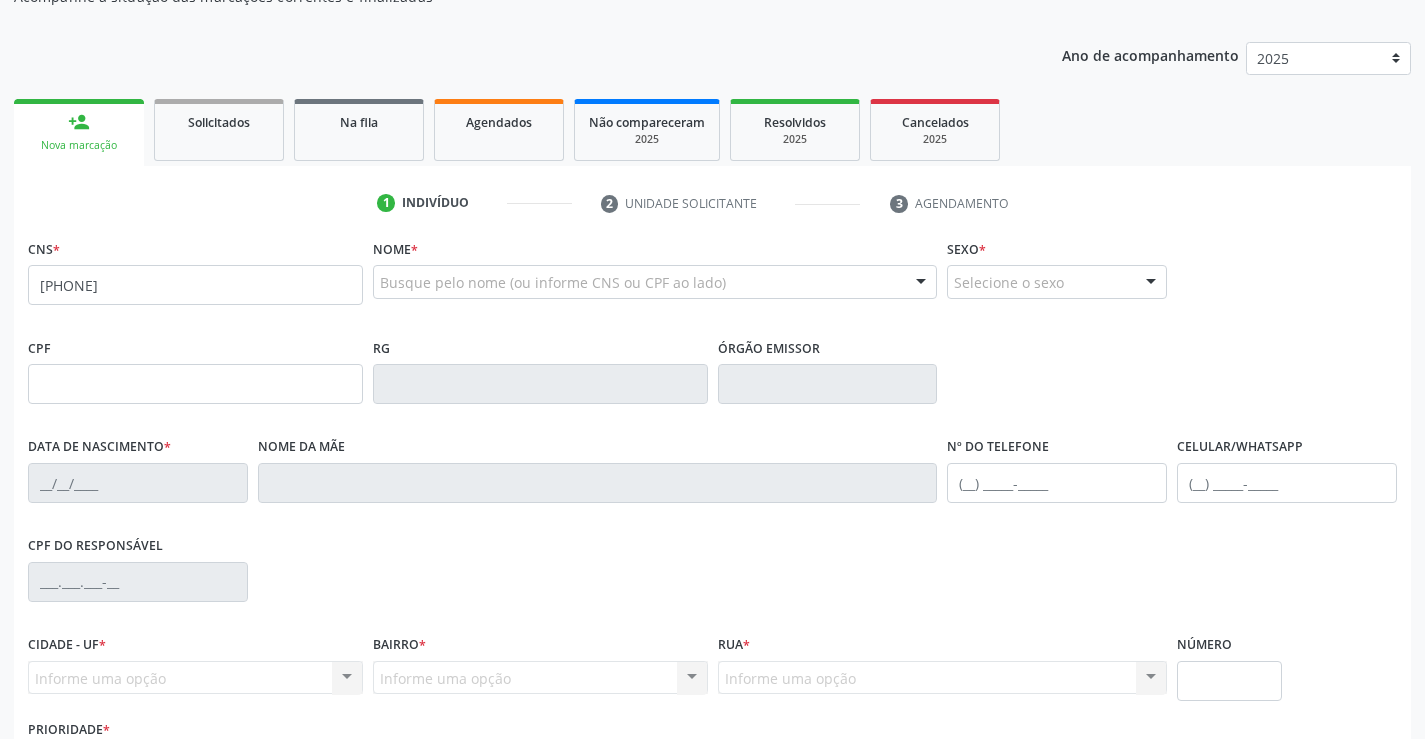 type on "[PHONE]" 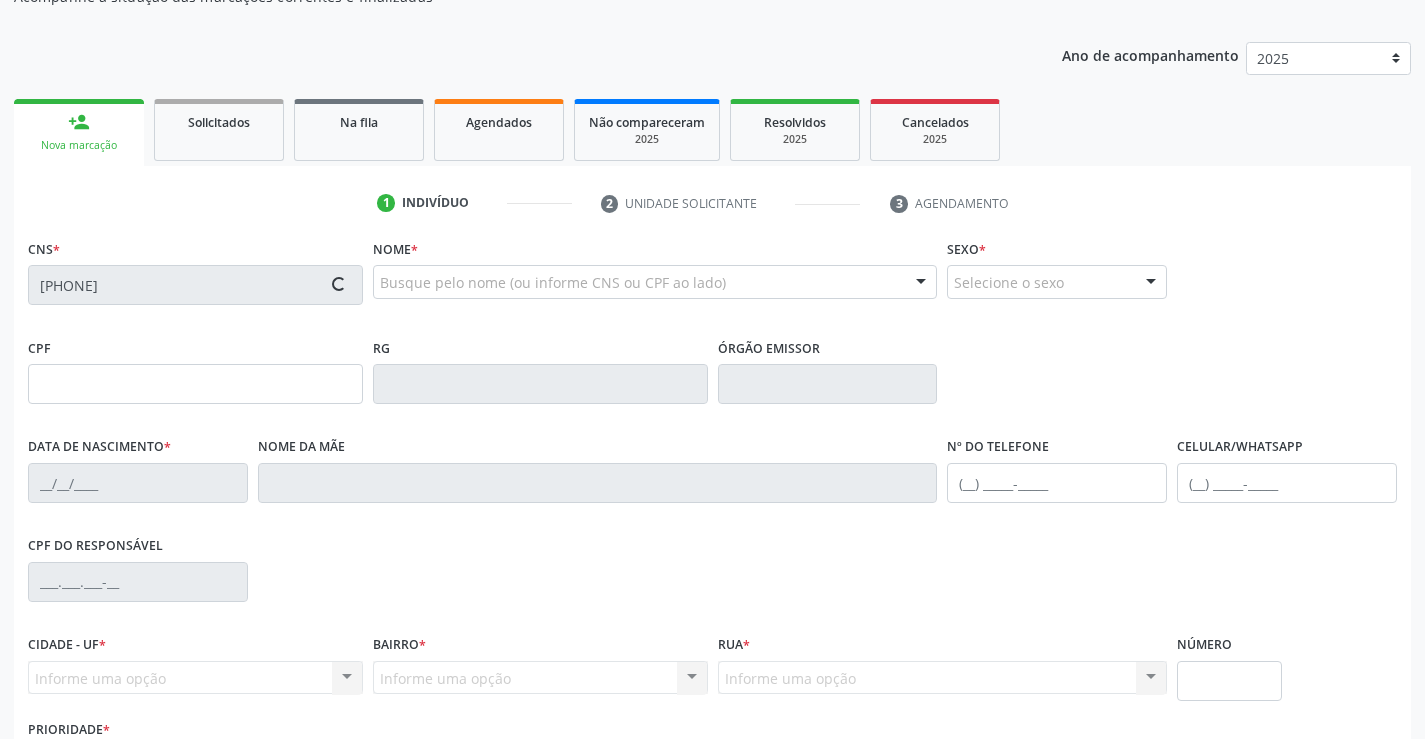 type on "[DATE]" 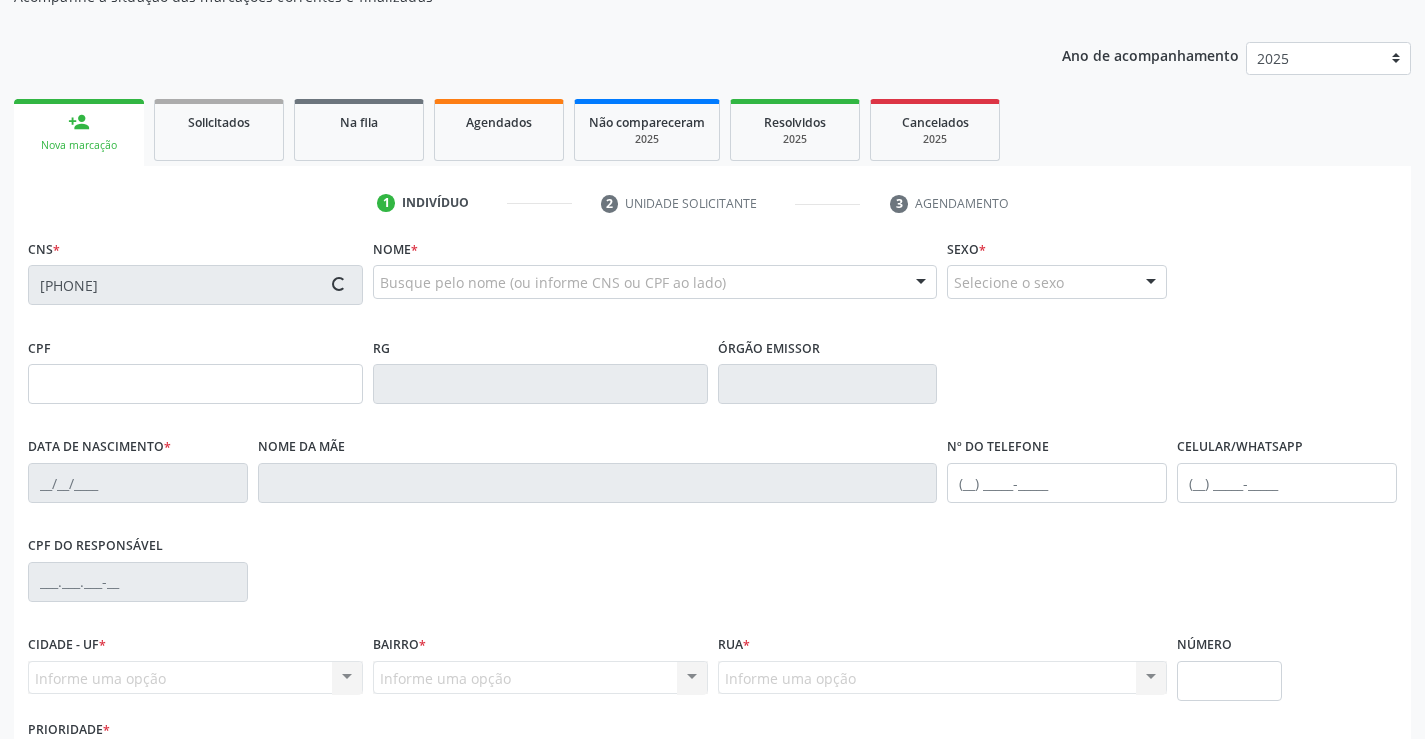 type on "[FIRST] [LAST]" 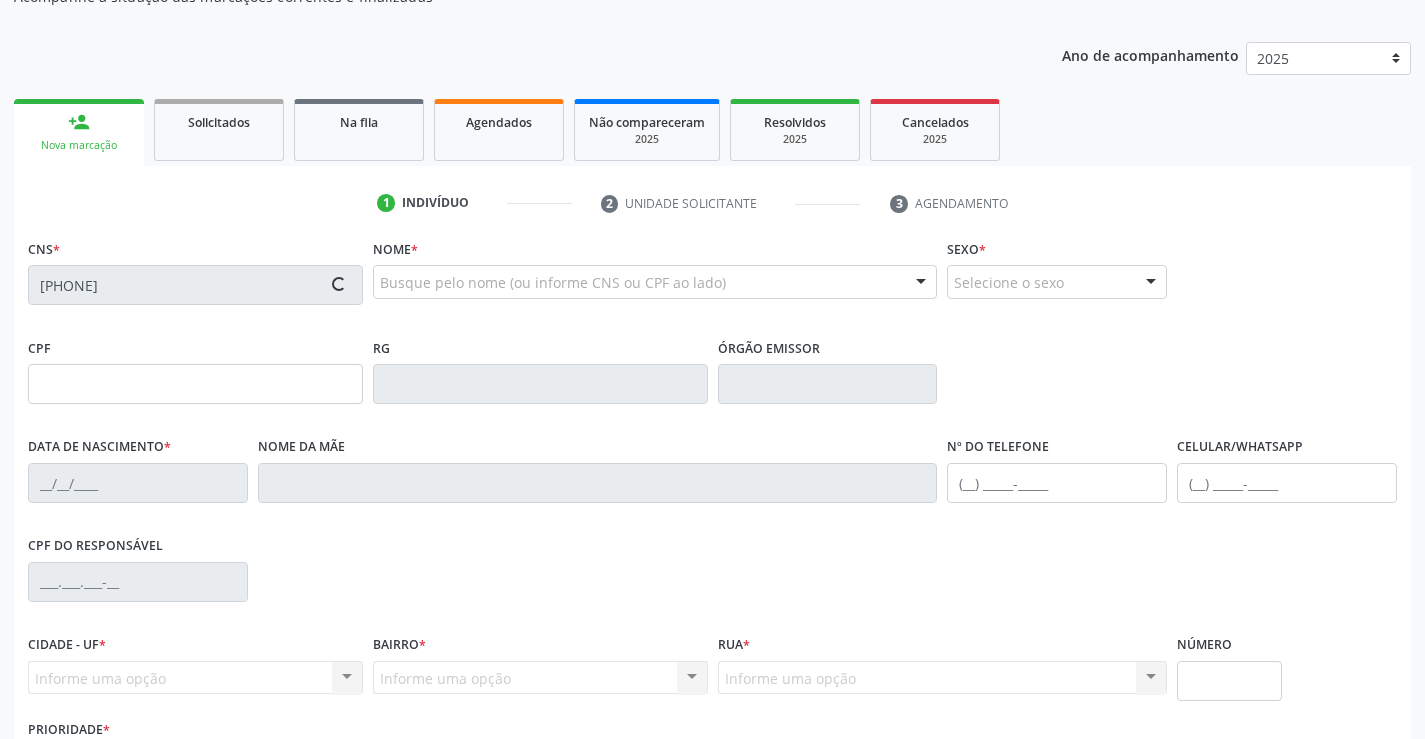 type on "1950" 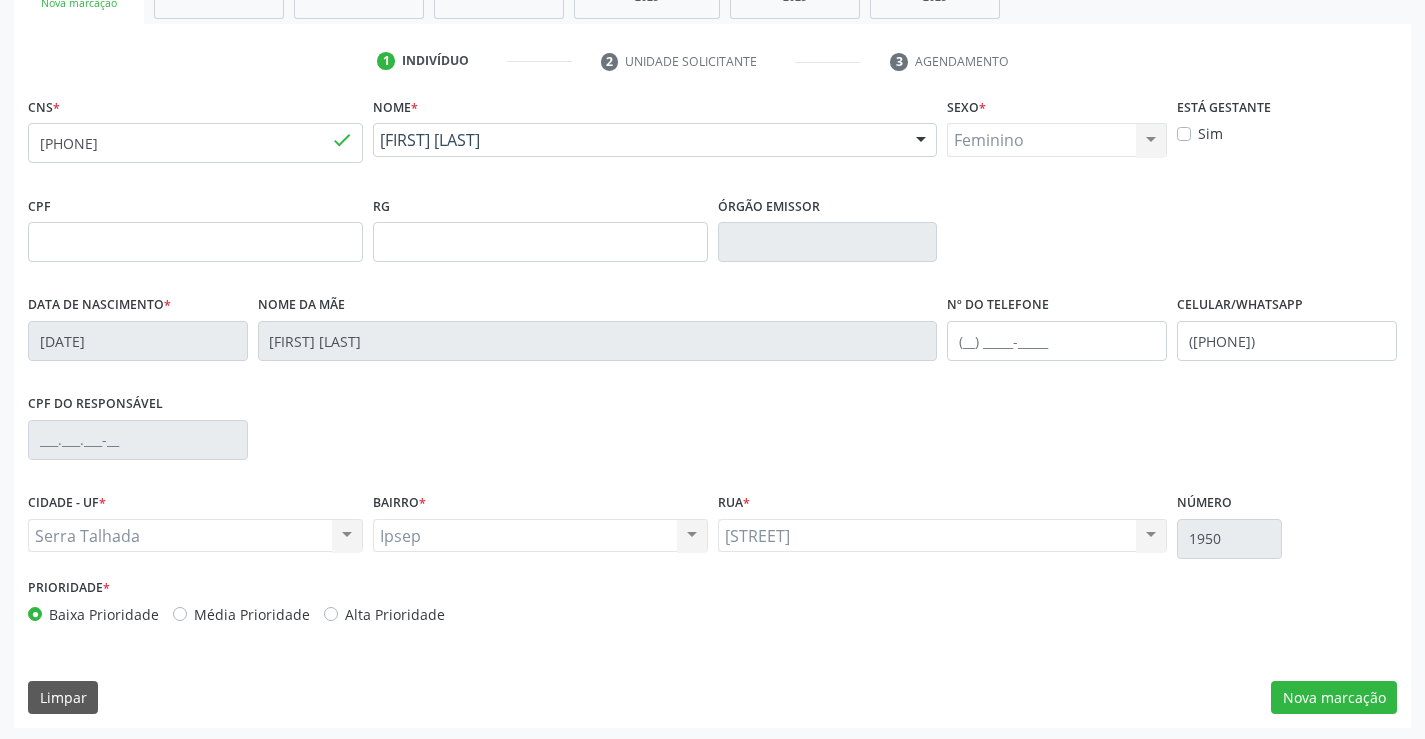 scroll, scrollTop: 345, scrollLeft: 0, axis: vertical 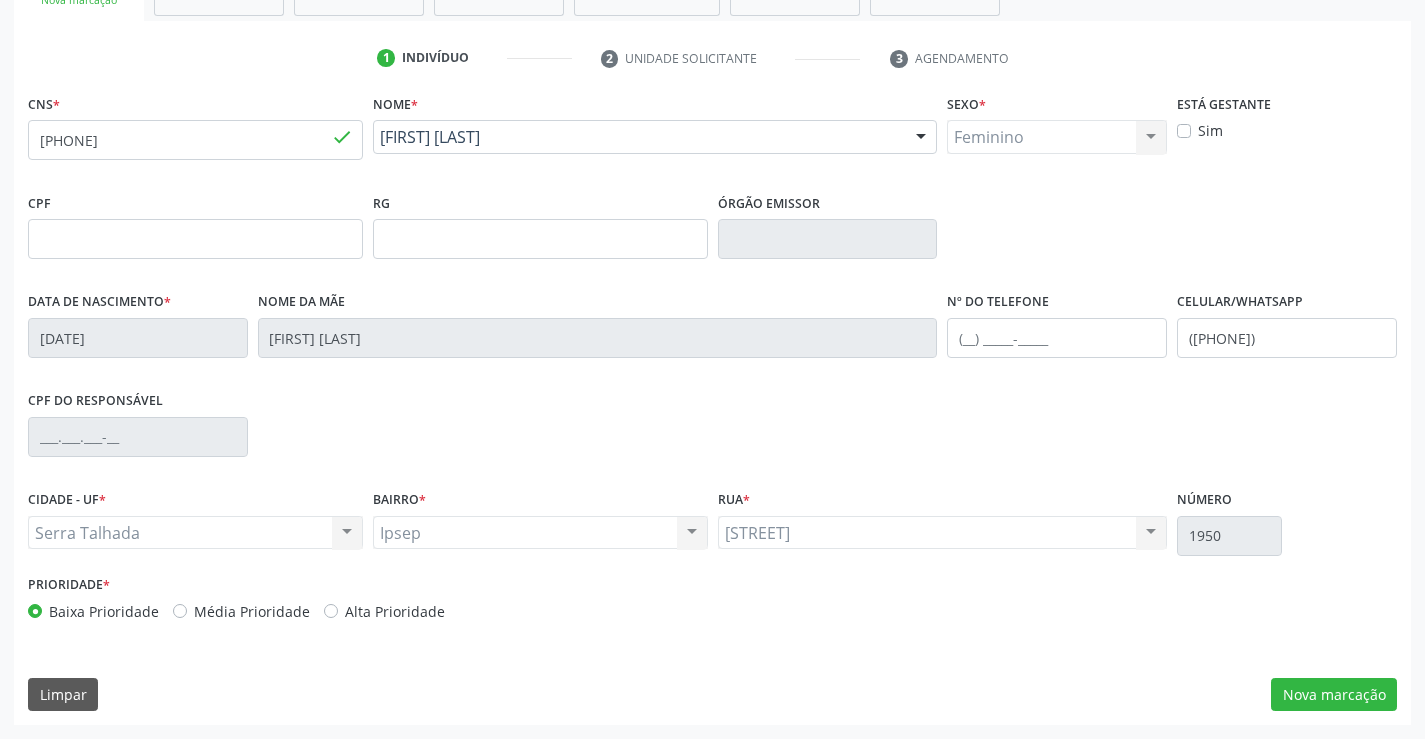 click on "Sim" at bounding box center [1210, 130] 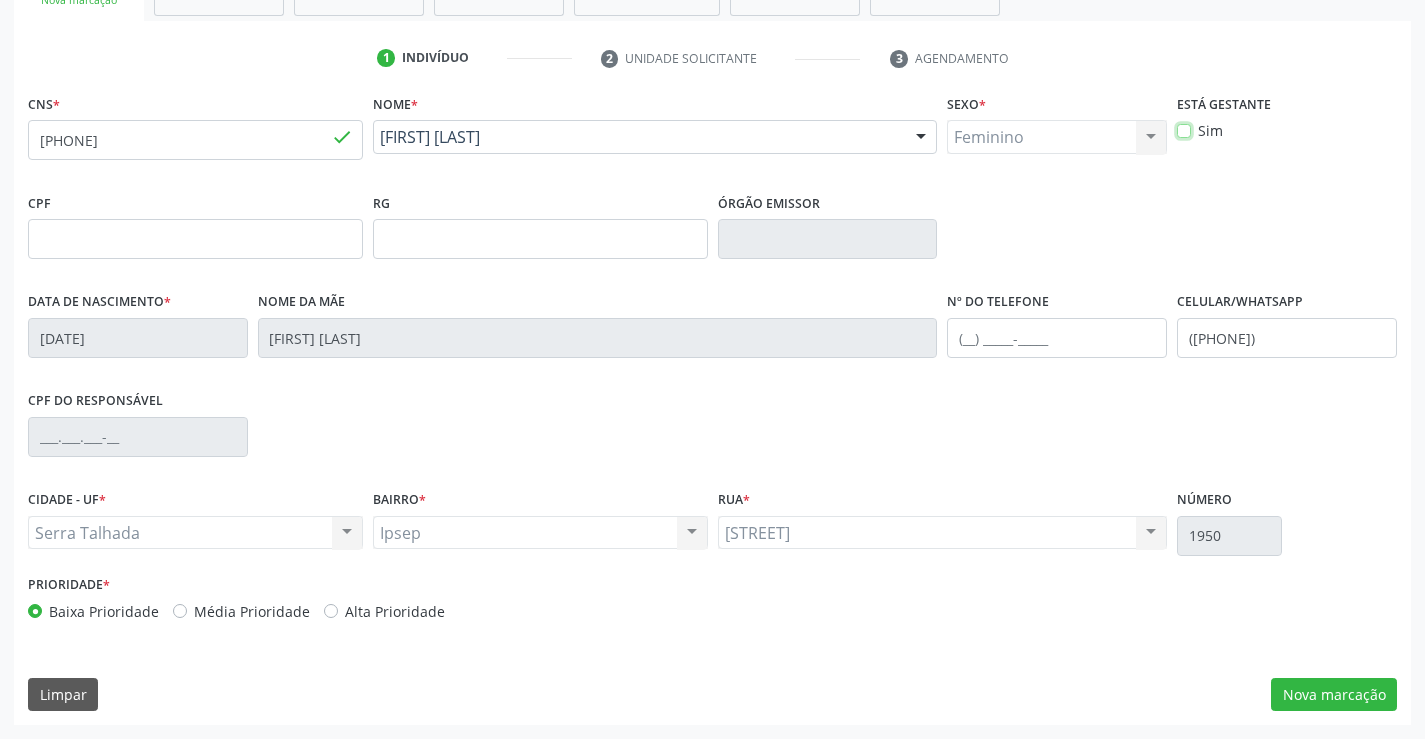 checkbox on "true" 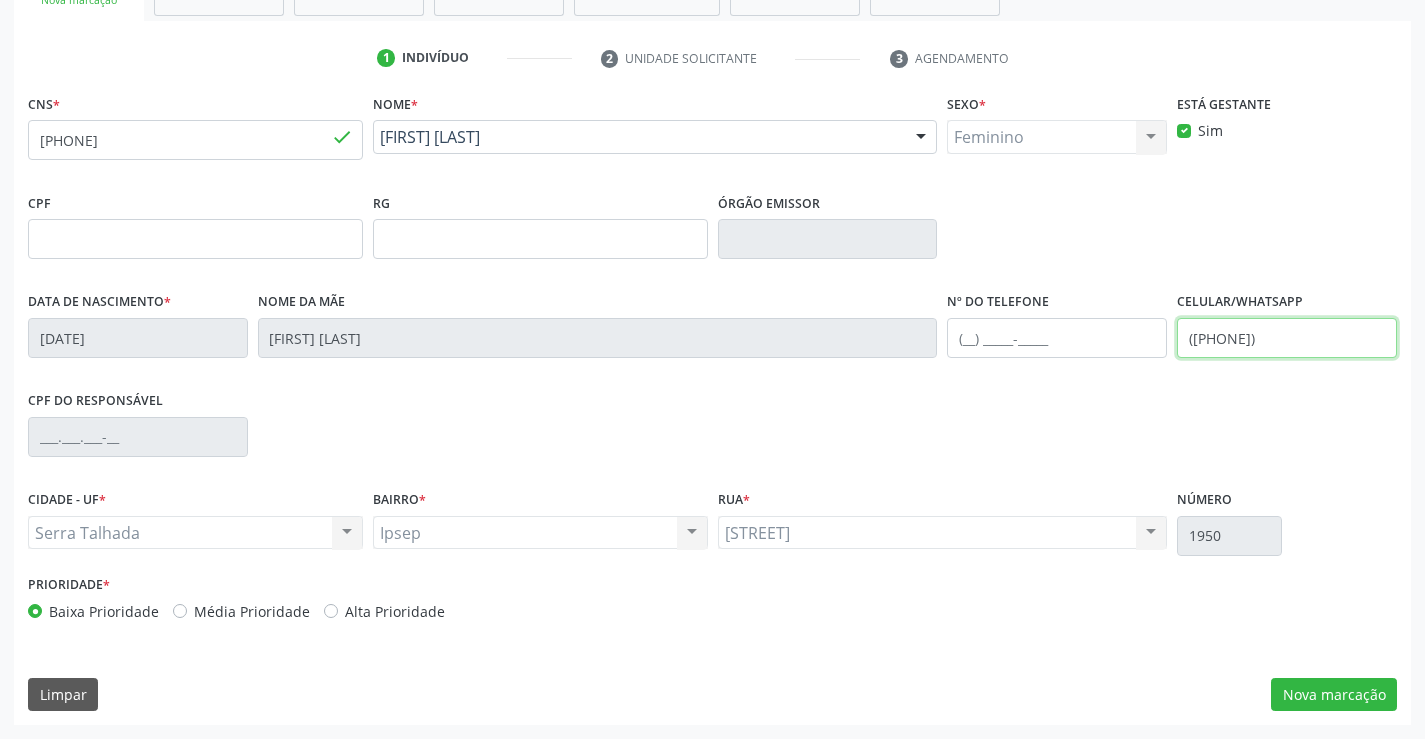click on "([PHONE])" at bounding box center (1287, 338) 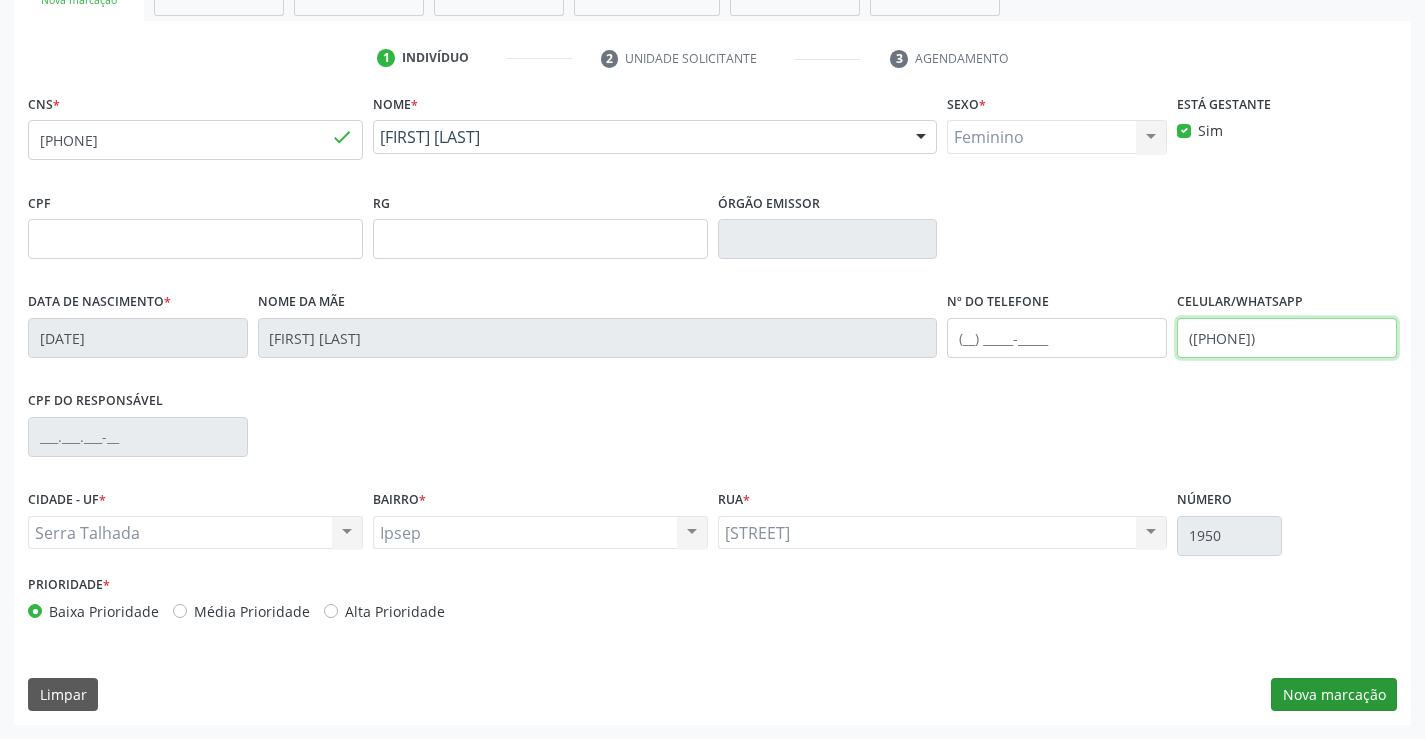 type on "(87) 99907-8811" 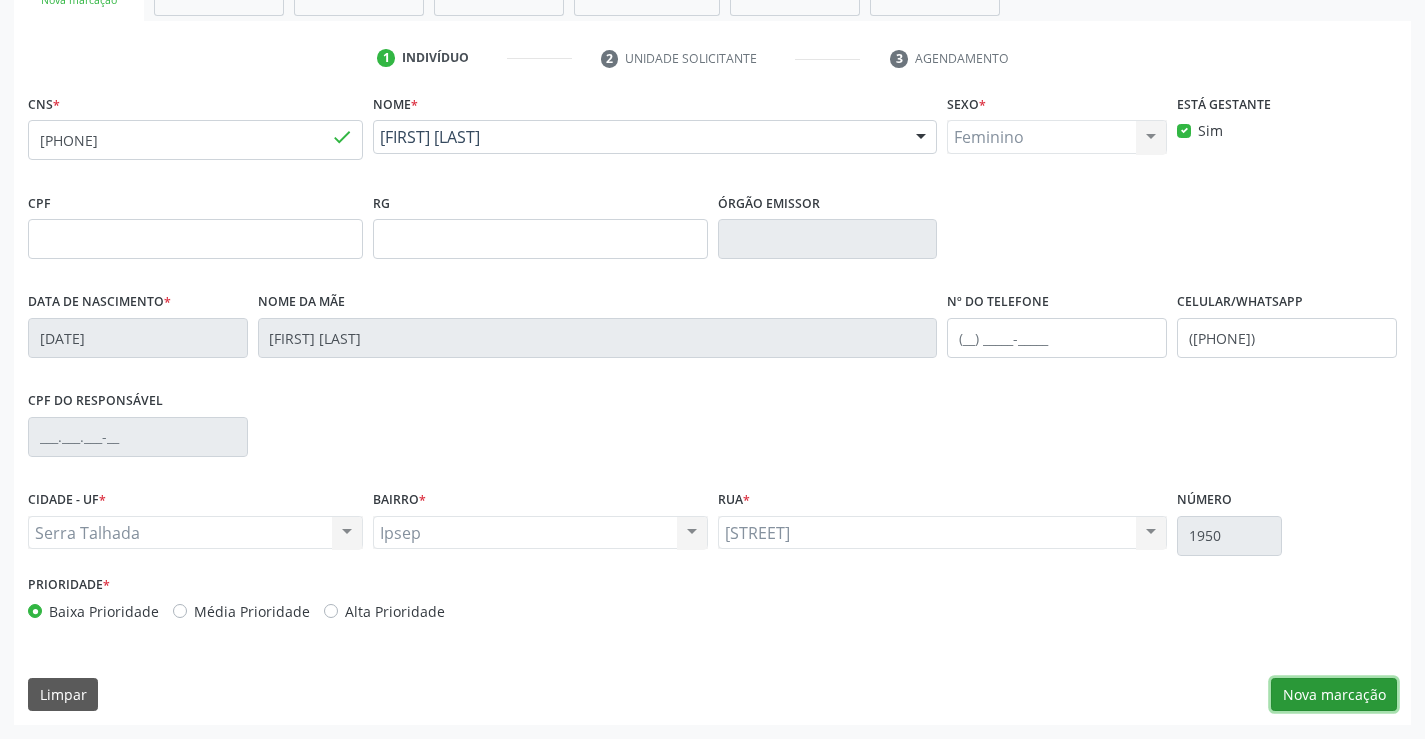 click on "Nova marcação" at bounding box center [1334, 695] 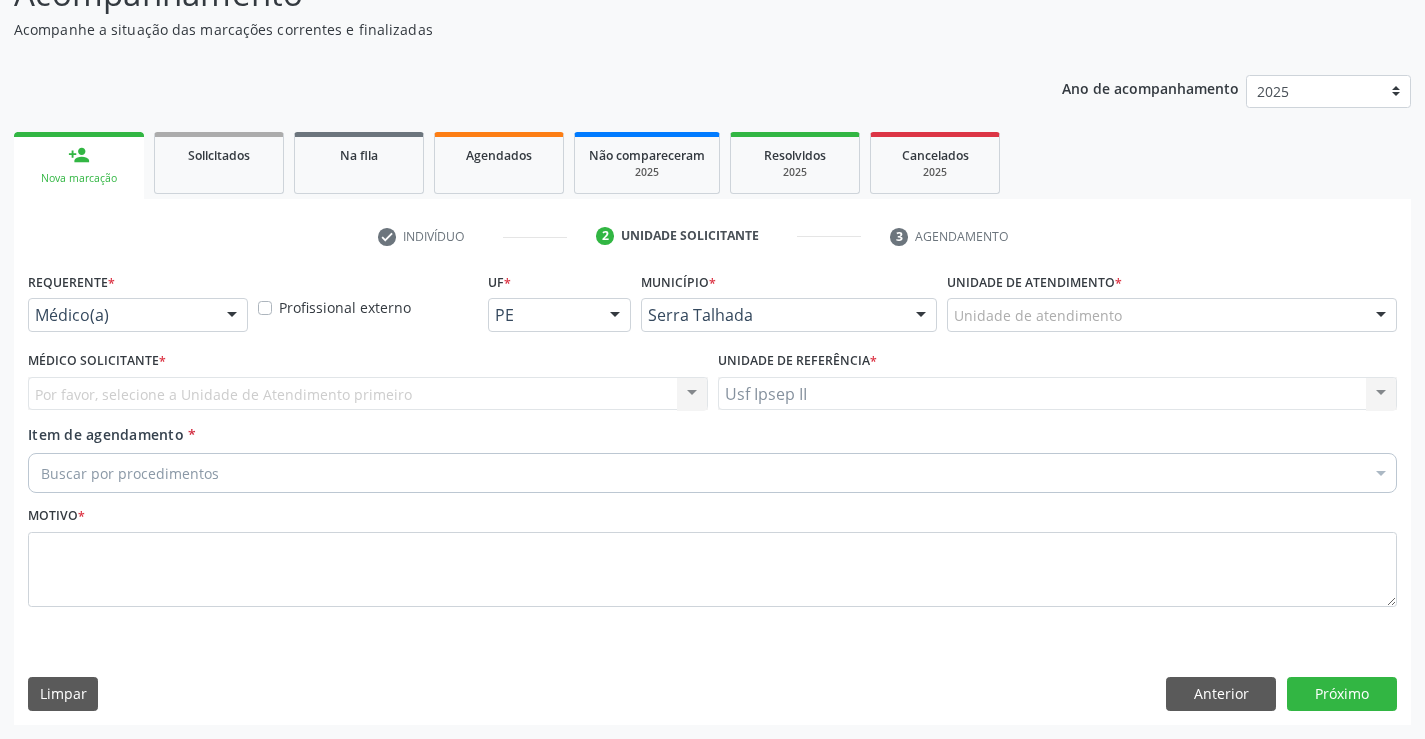 scroll, scrollTop: 167, scrollLeft: 0, axis: vertical 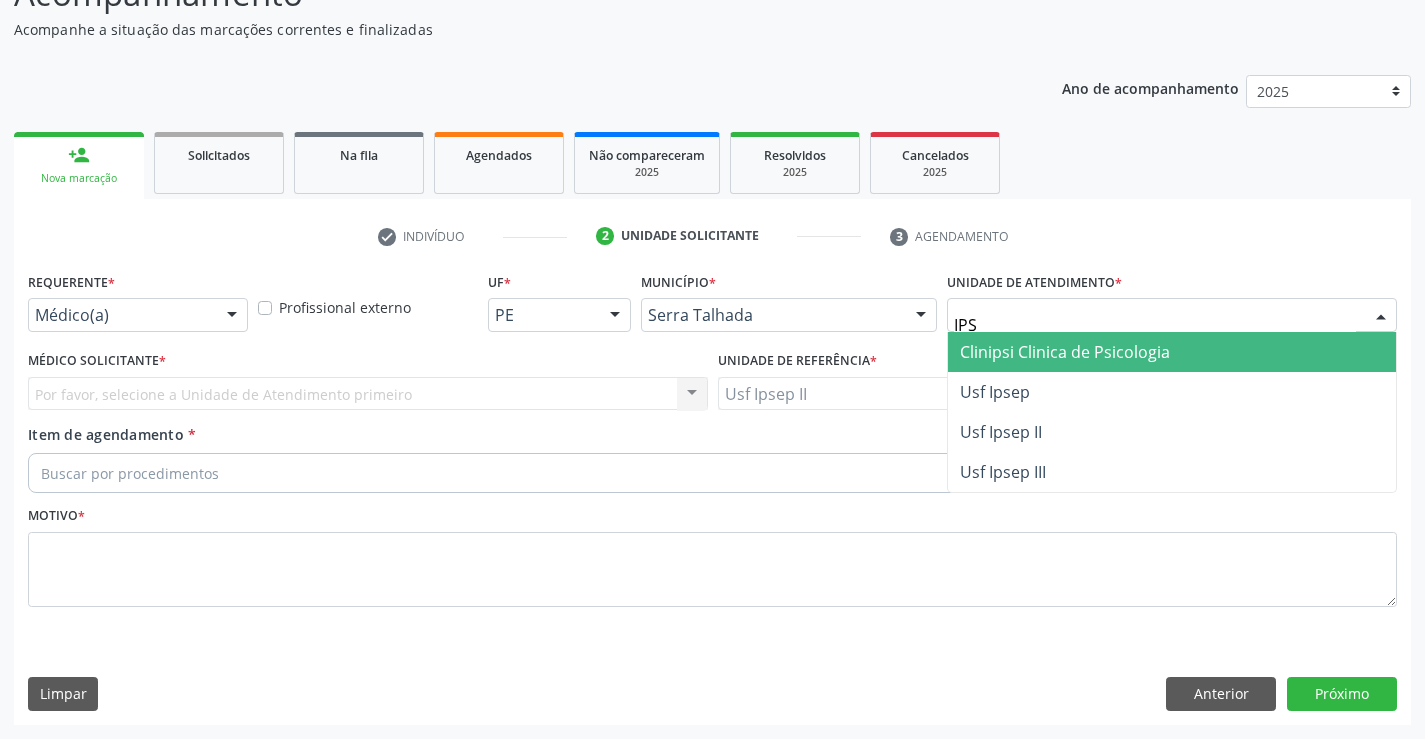 type on "IPSE" 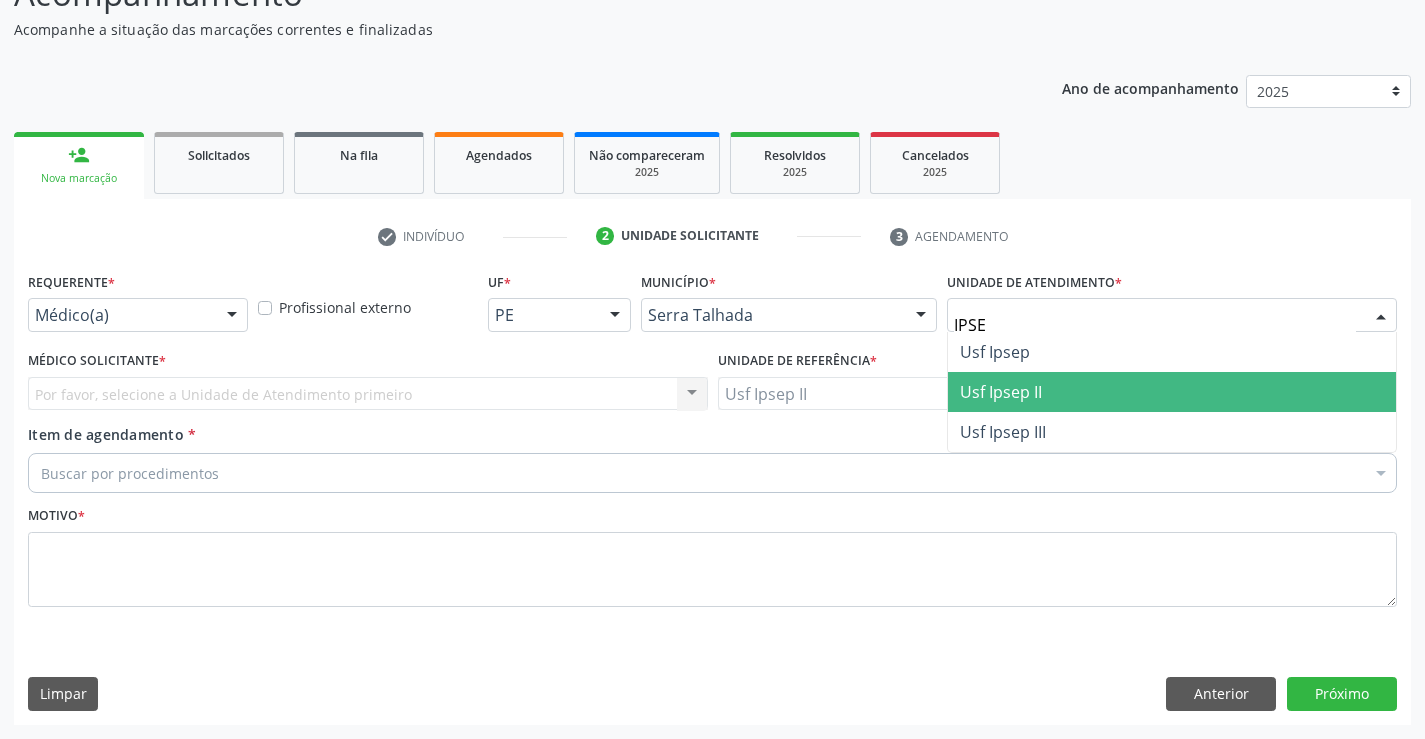 click on "Usf Ipsep II" at bounding box center (1001, 392) 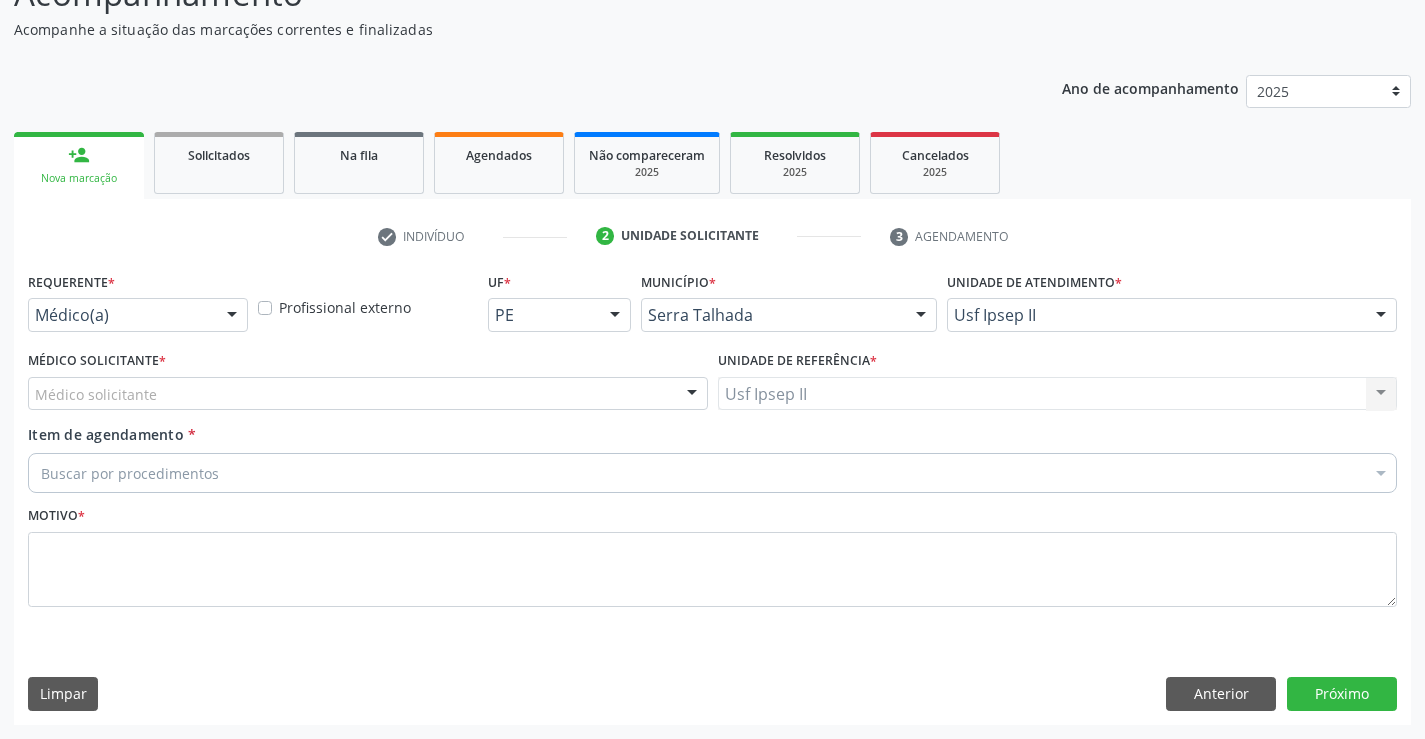 click on "Médico solicitante" at bounding box center [368, 394] 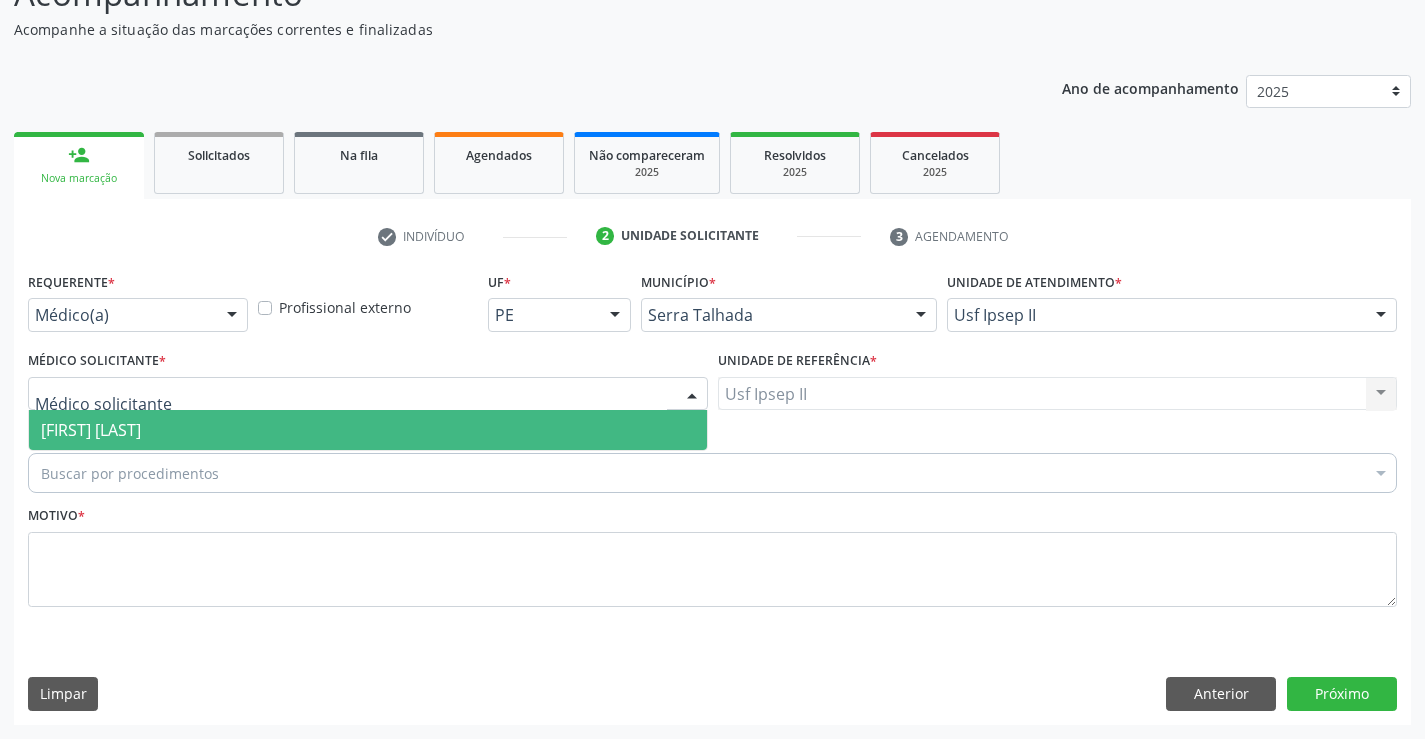 click on "[FIRST] [LAST]" at bounding box center (368, 430) 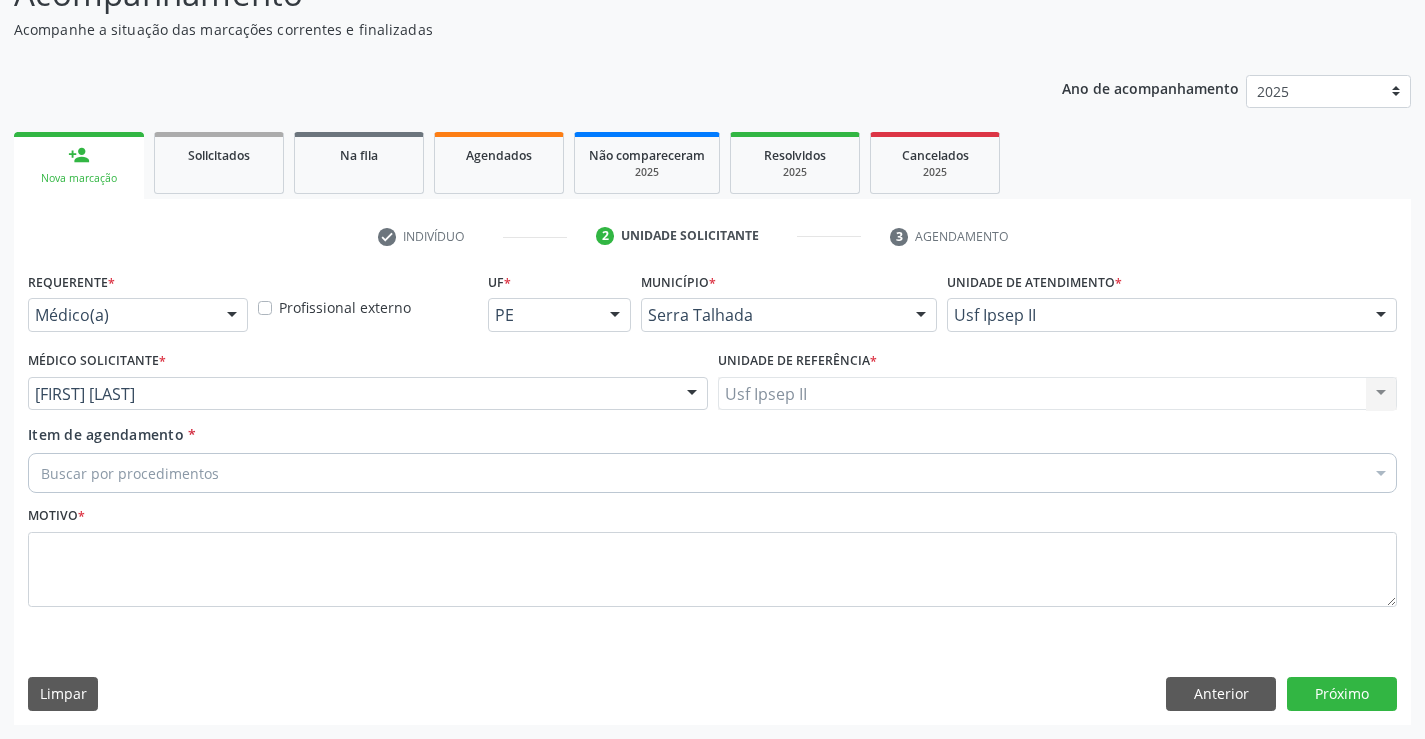 click on "Buscar por procedimentos" at bounding box center [712, 473] 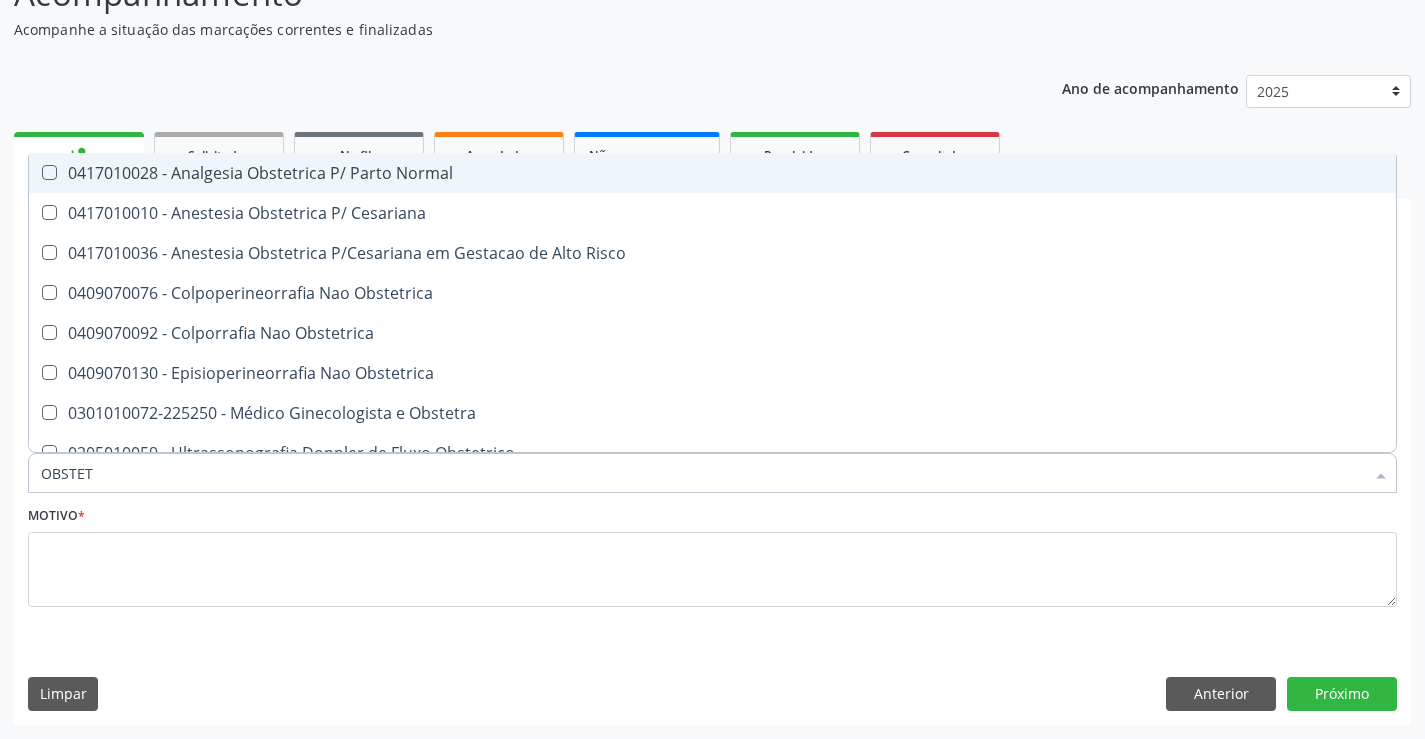 type on "OBSTETR" 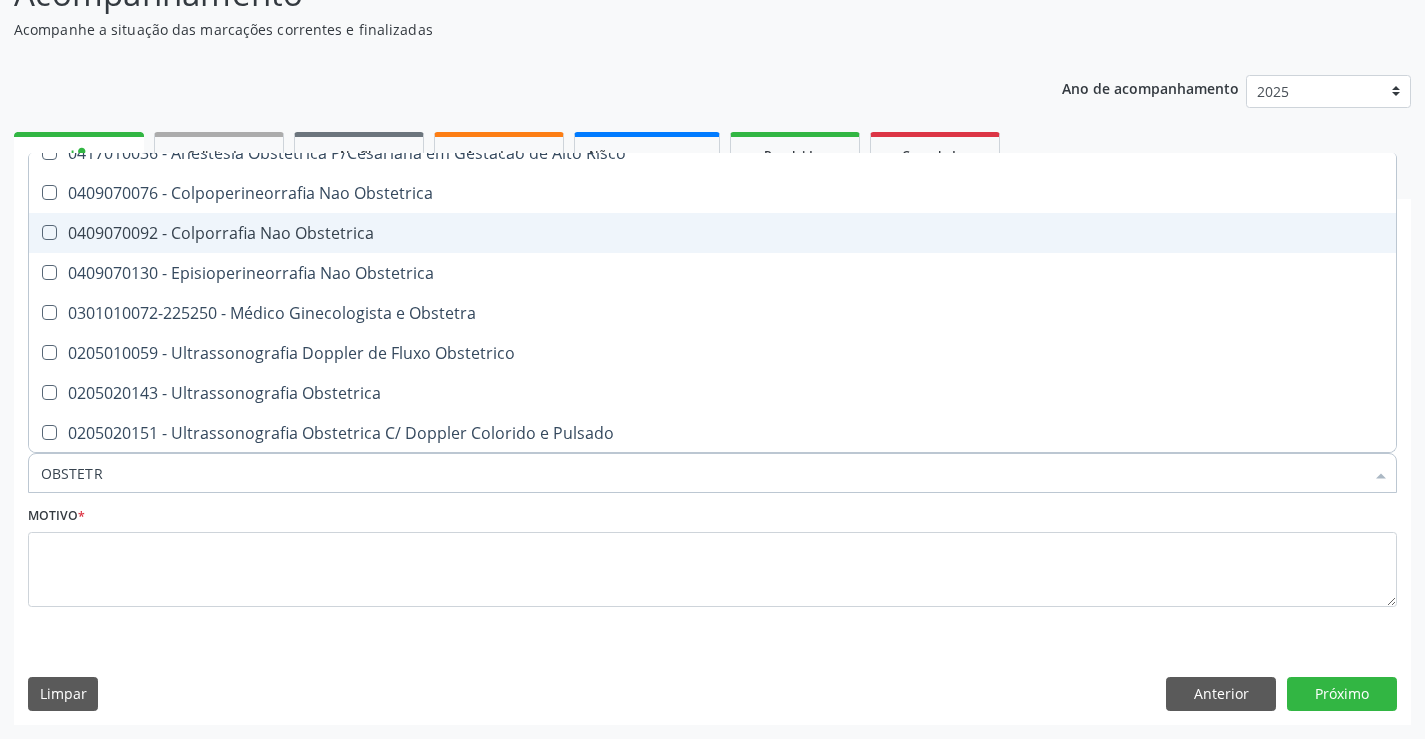 scroll, scrollTop: 101, scrollLeft: 0, axis: vertical 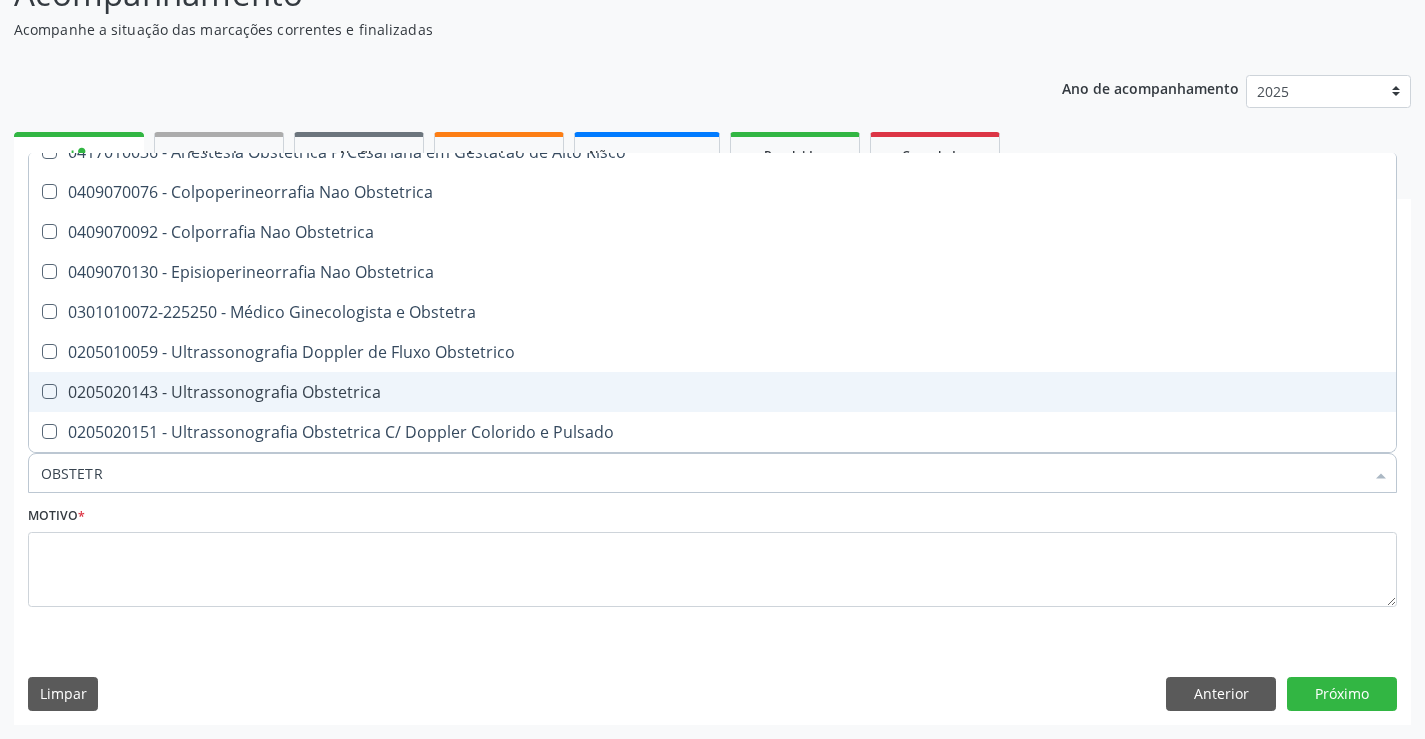 click on "0205020143 - Ultrassonografia Obstetrica" at bounding box center (712, 392) 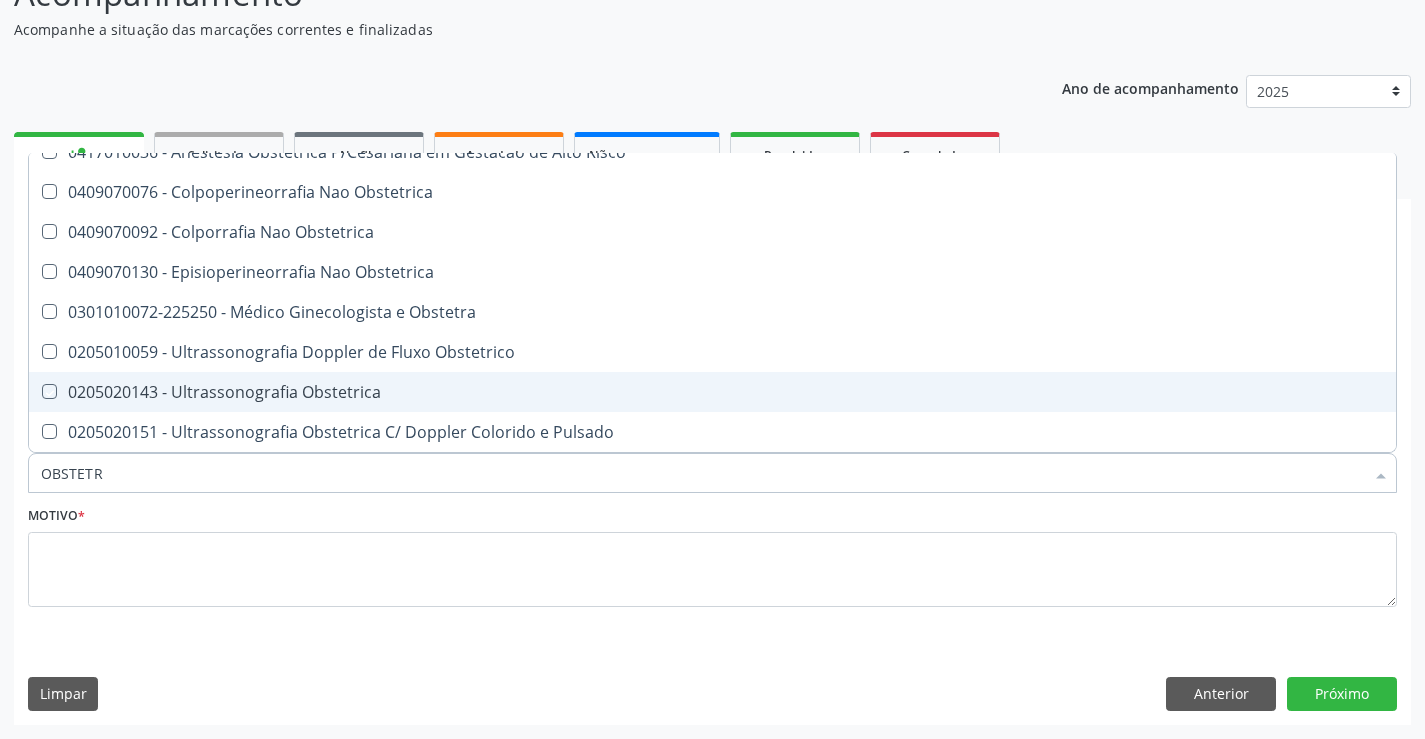 checkbox on "true" 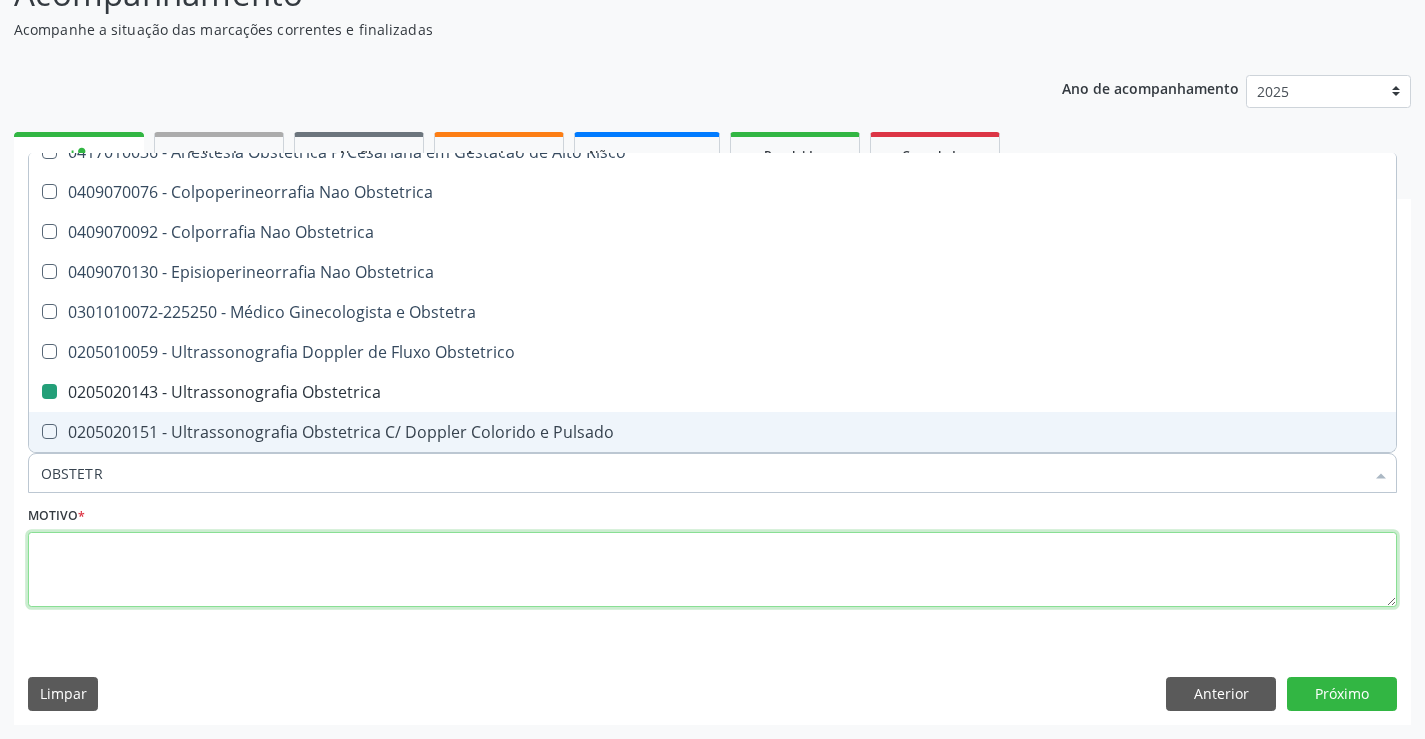 click at bounding box center [712, 570] 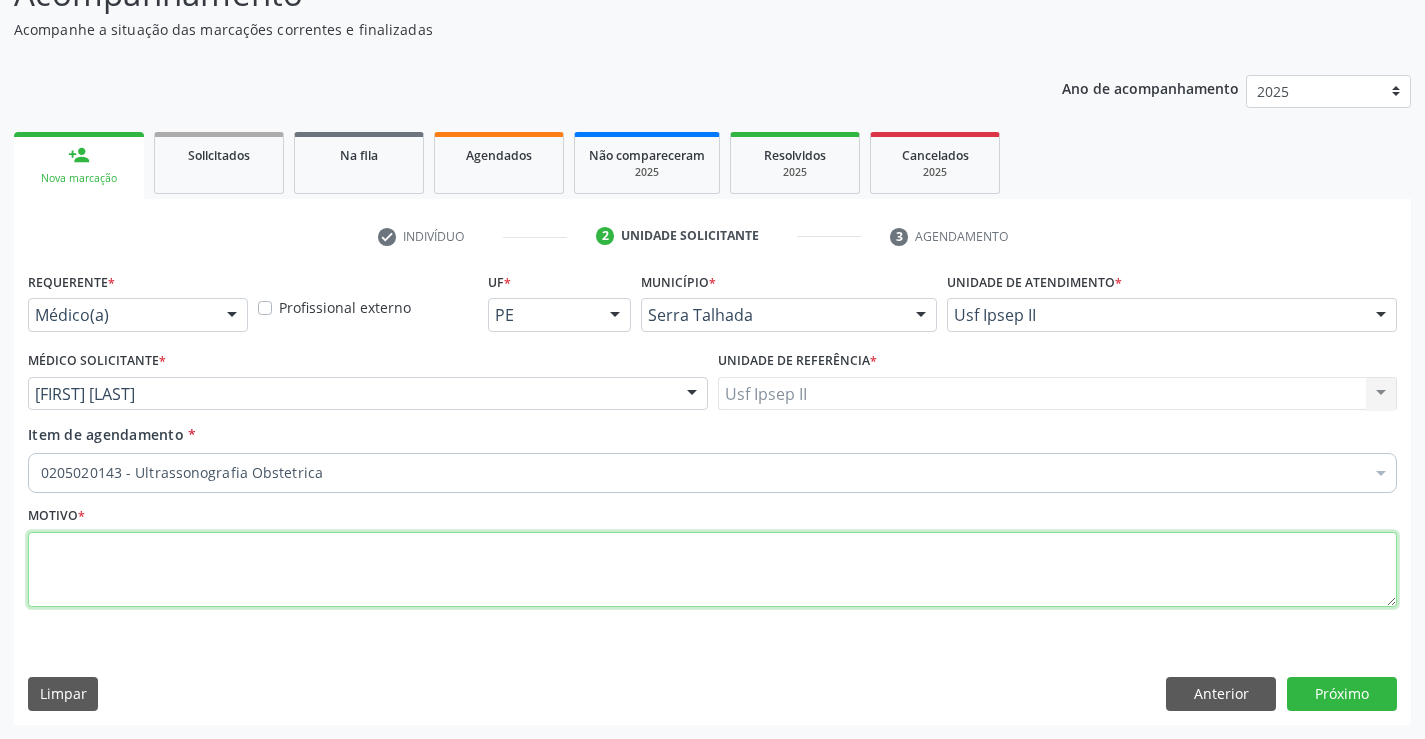 scroll, scrollTop: 0, scrollLeft: 0, axis: both 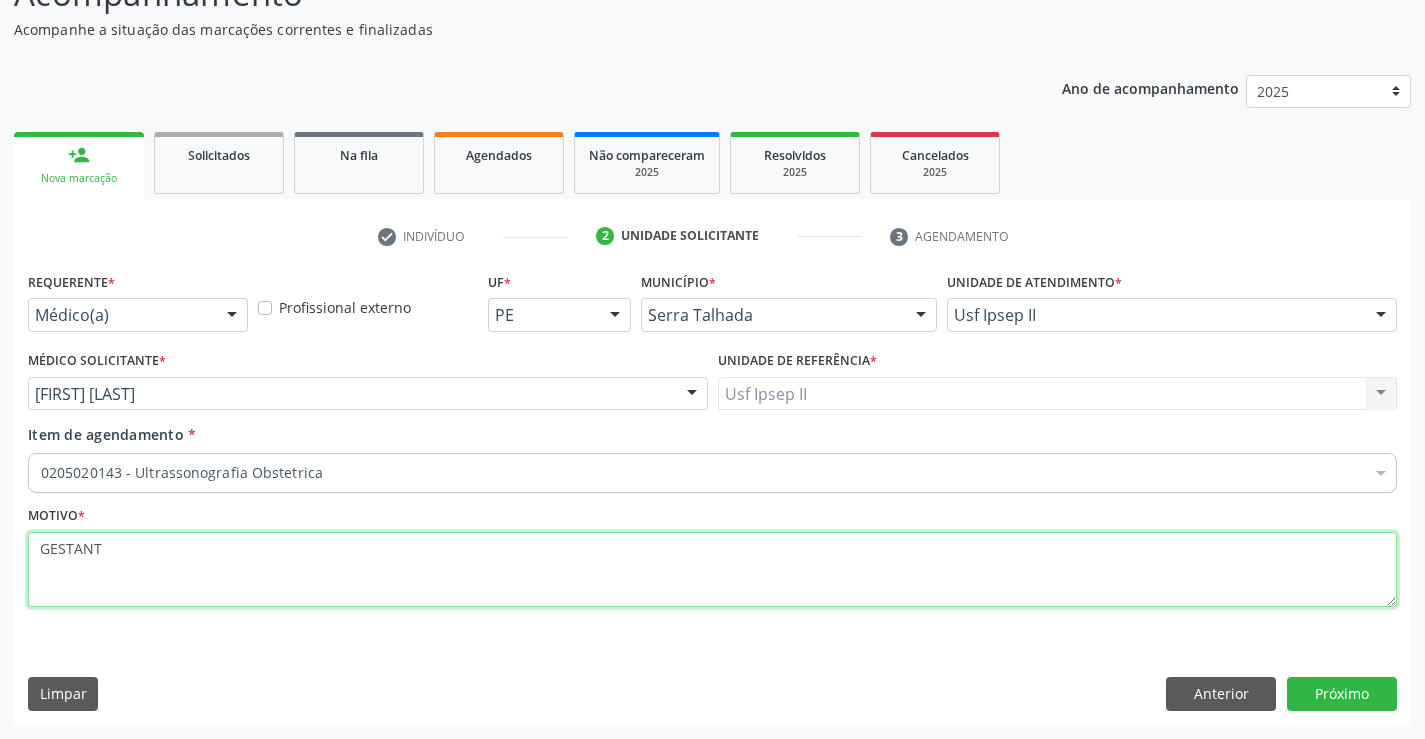 type on "GESTANTE" 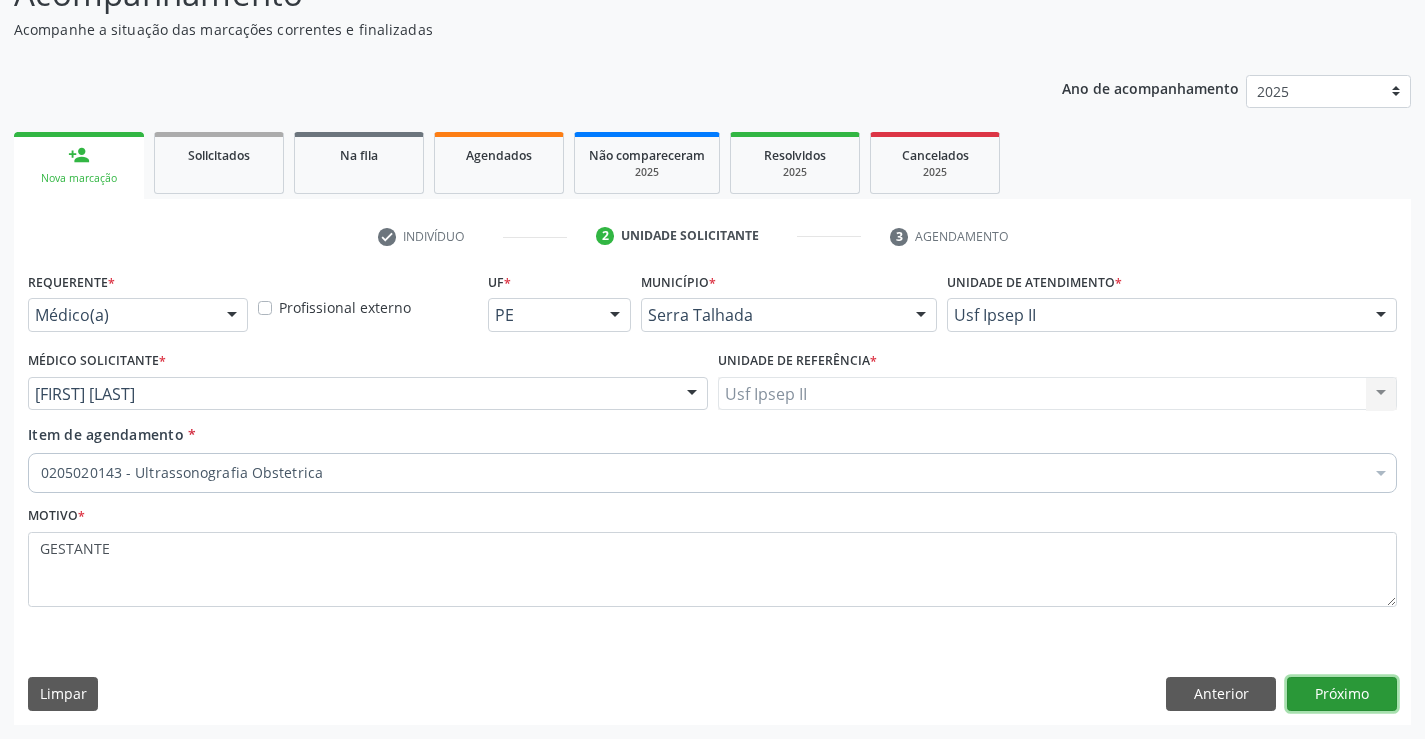 click on "Próximo" at bounding box center [1342, 694] 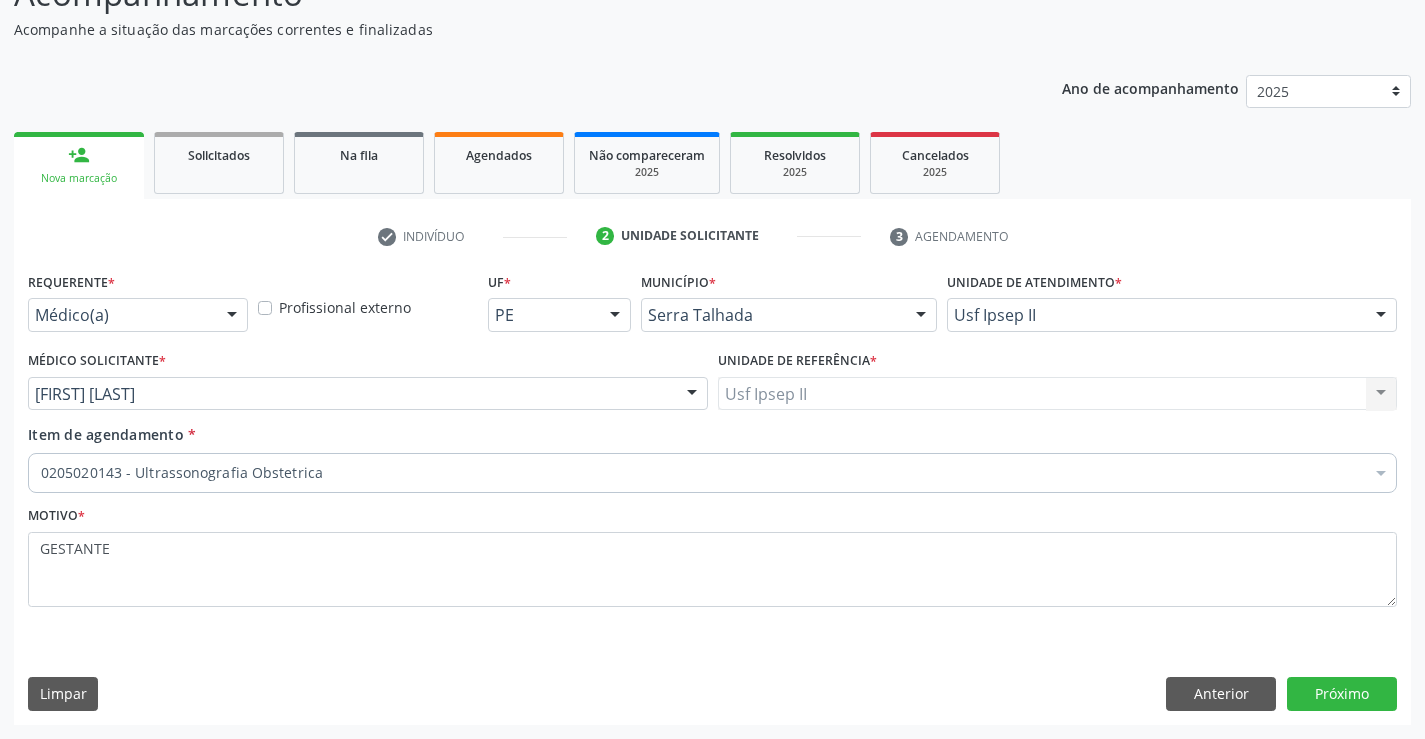 scroll, scrollTop: 131, scrollLeft: 0, axis: vertical 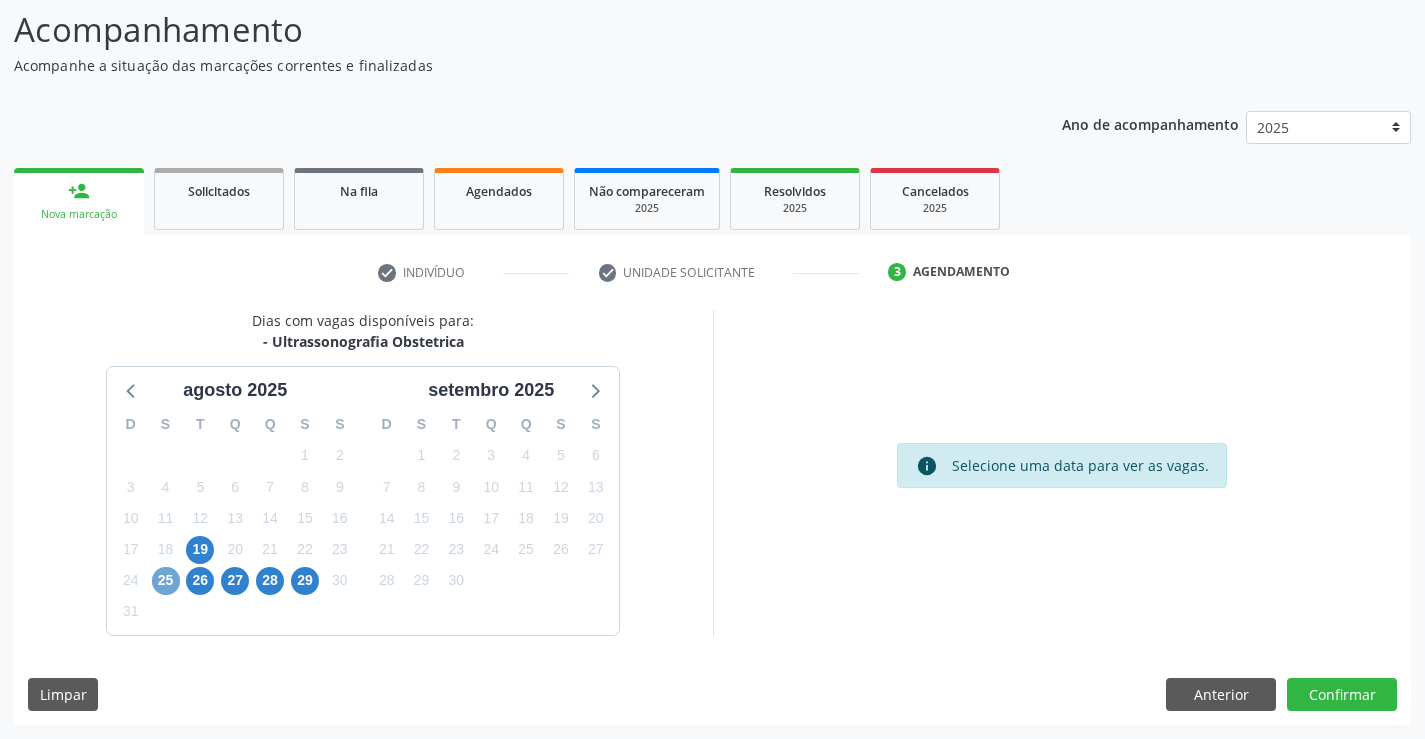 click on "25" at bounding box center [166, 581] 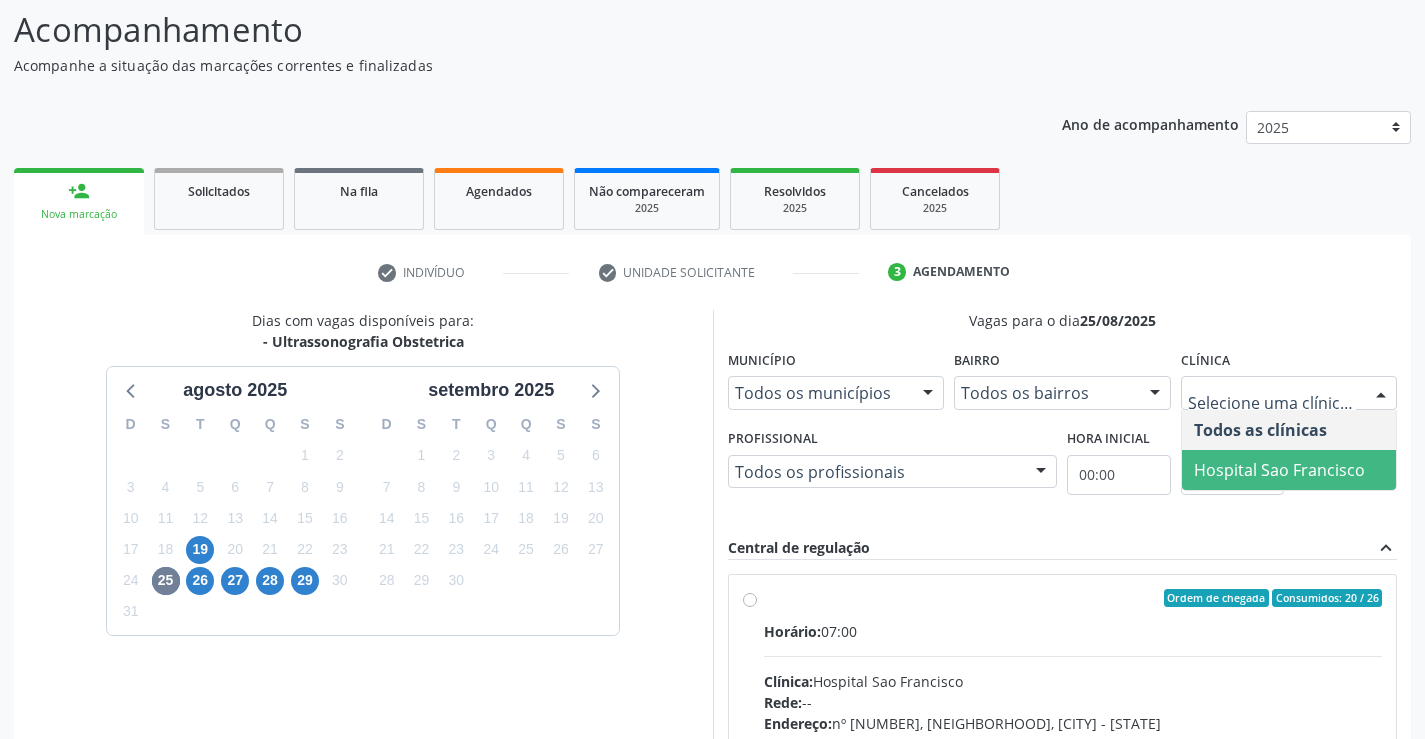 click on "Hospital Sao Francisco" at bounding box center [1289, 470] 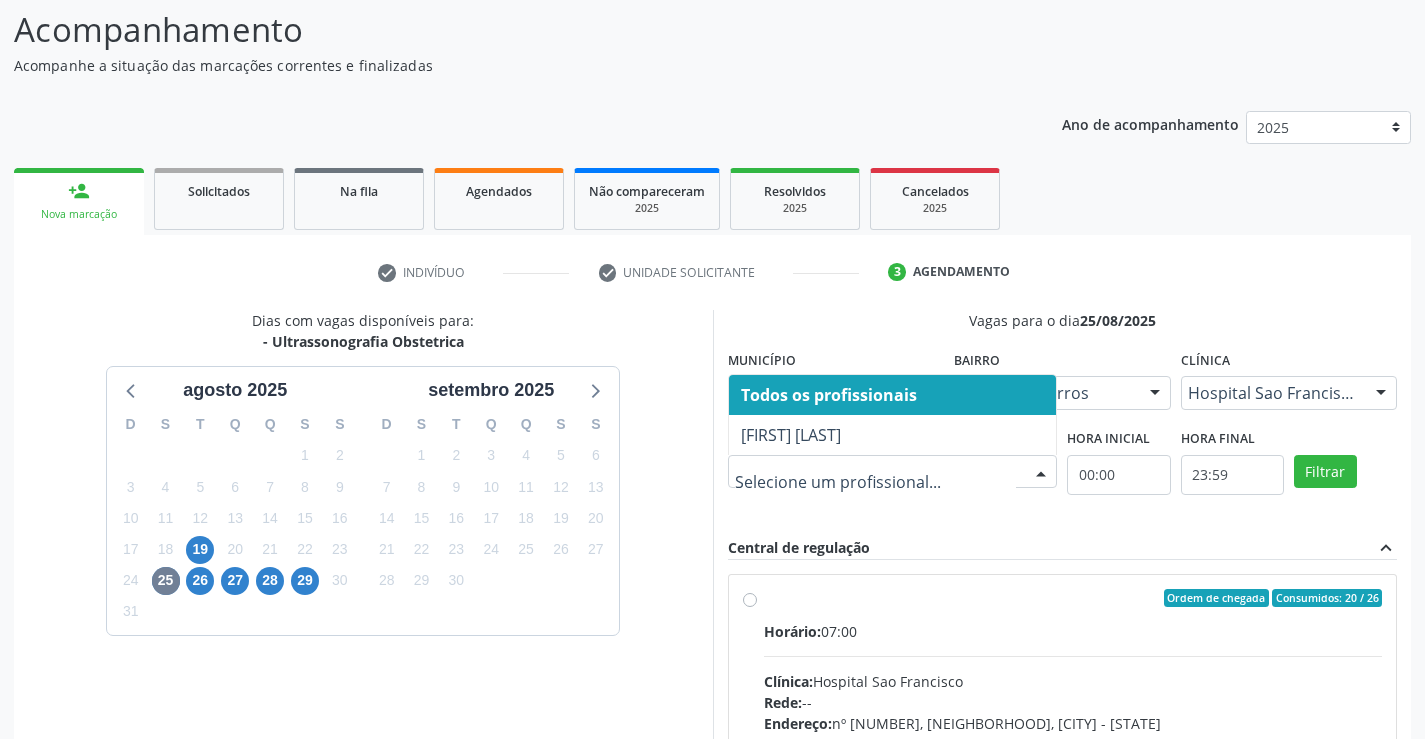 click at bounding box center (893, 472) 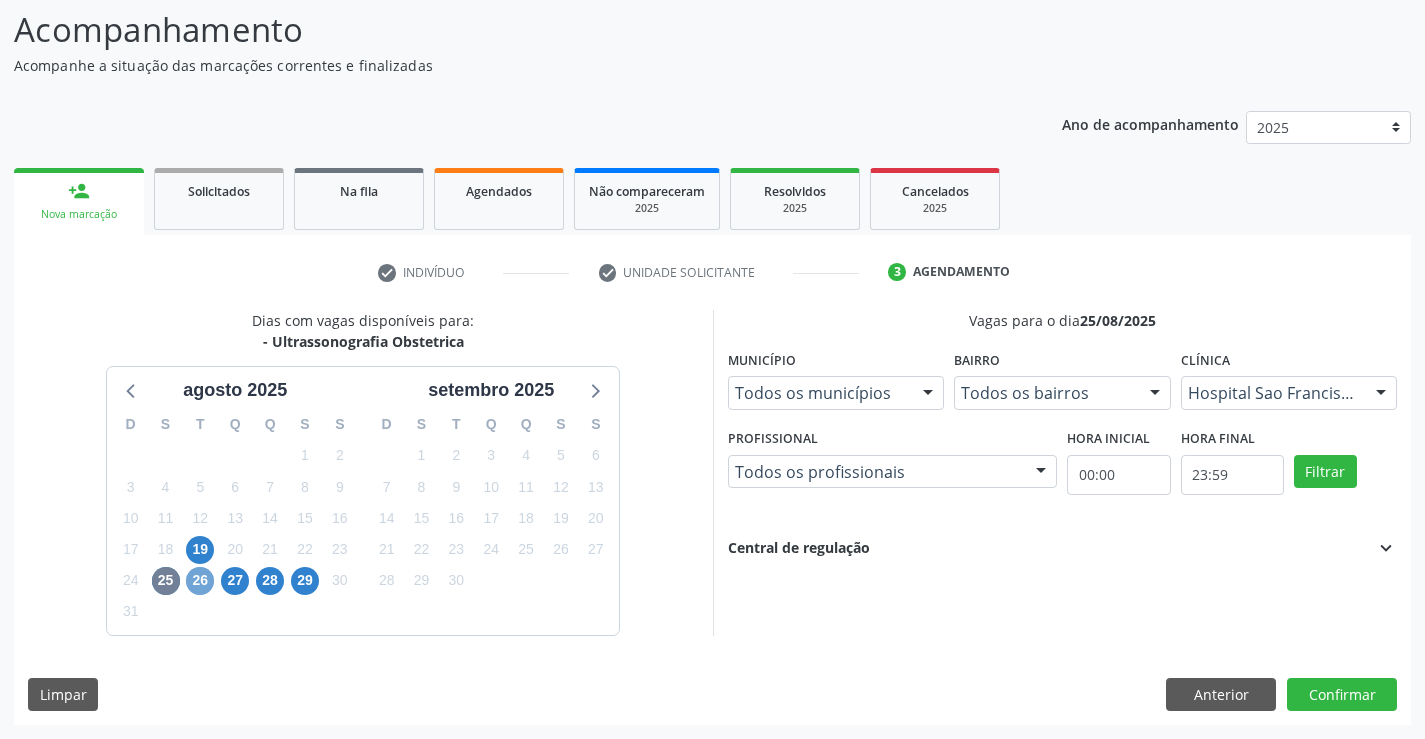 click on "26" at bounding box center [200, 581] 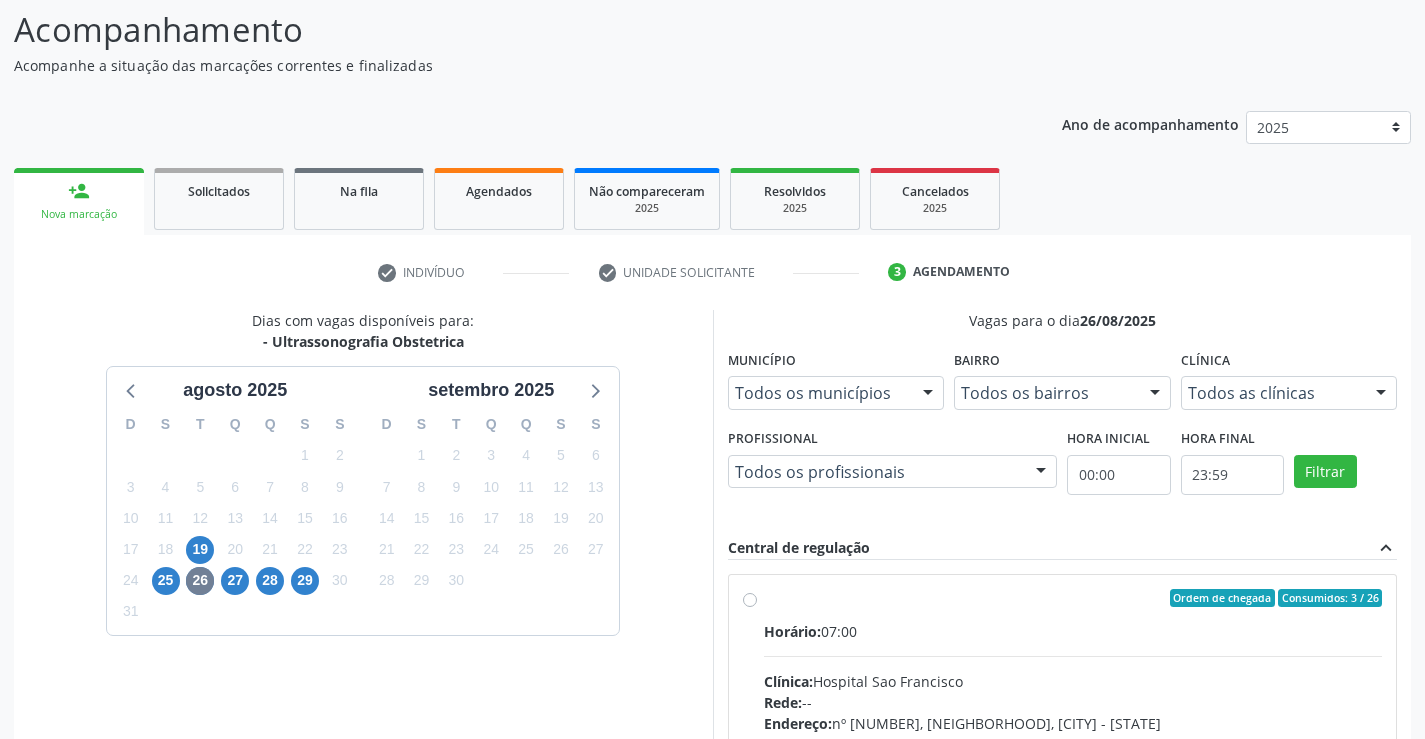 click on "Todos as clínicas" at bounding box center (1289, 393) 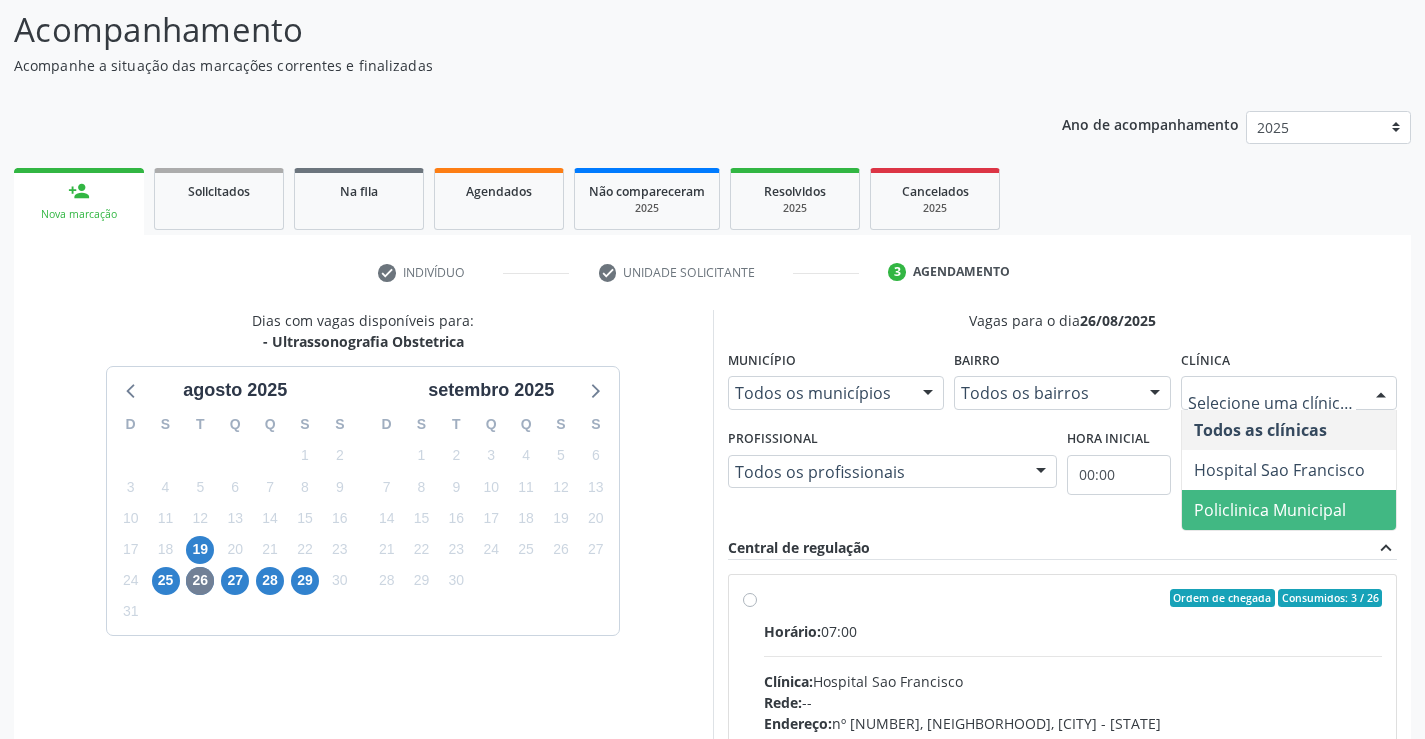 click on "Policlinica Municipal" at bounding box center [1270, 510] 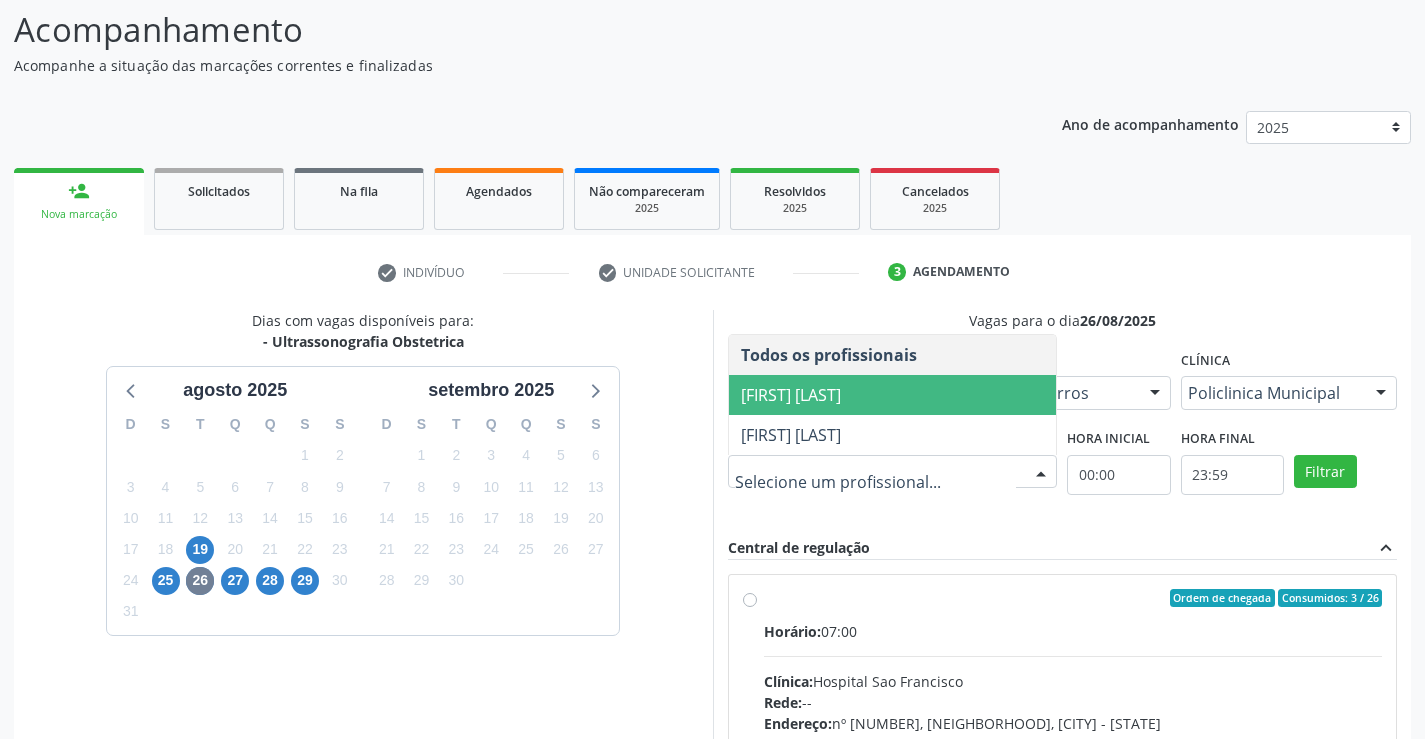 click on "Ana Carolina Barboza de Andrada Melo Lyra" at bounding box center (791, 395) 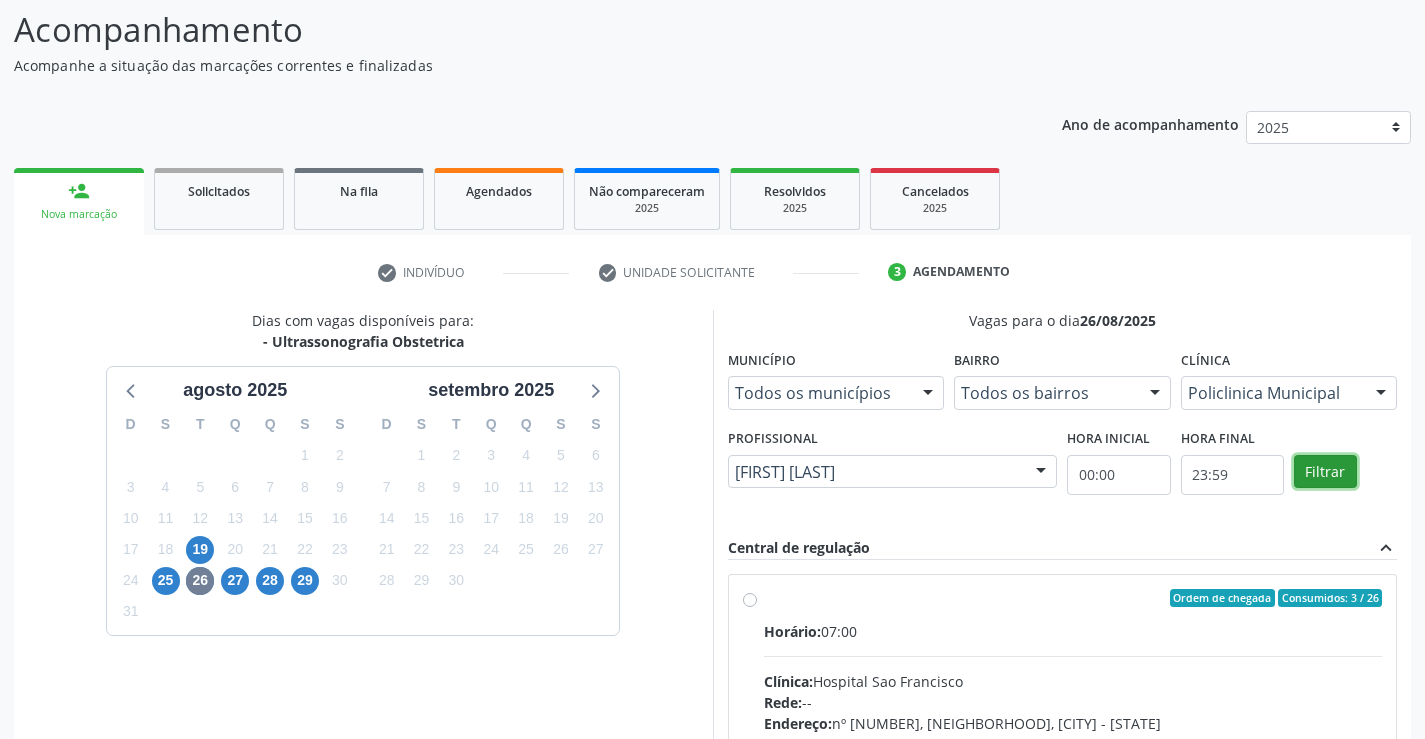 click on "Filtrar" at bounding box center (1325, 472) 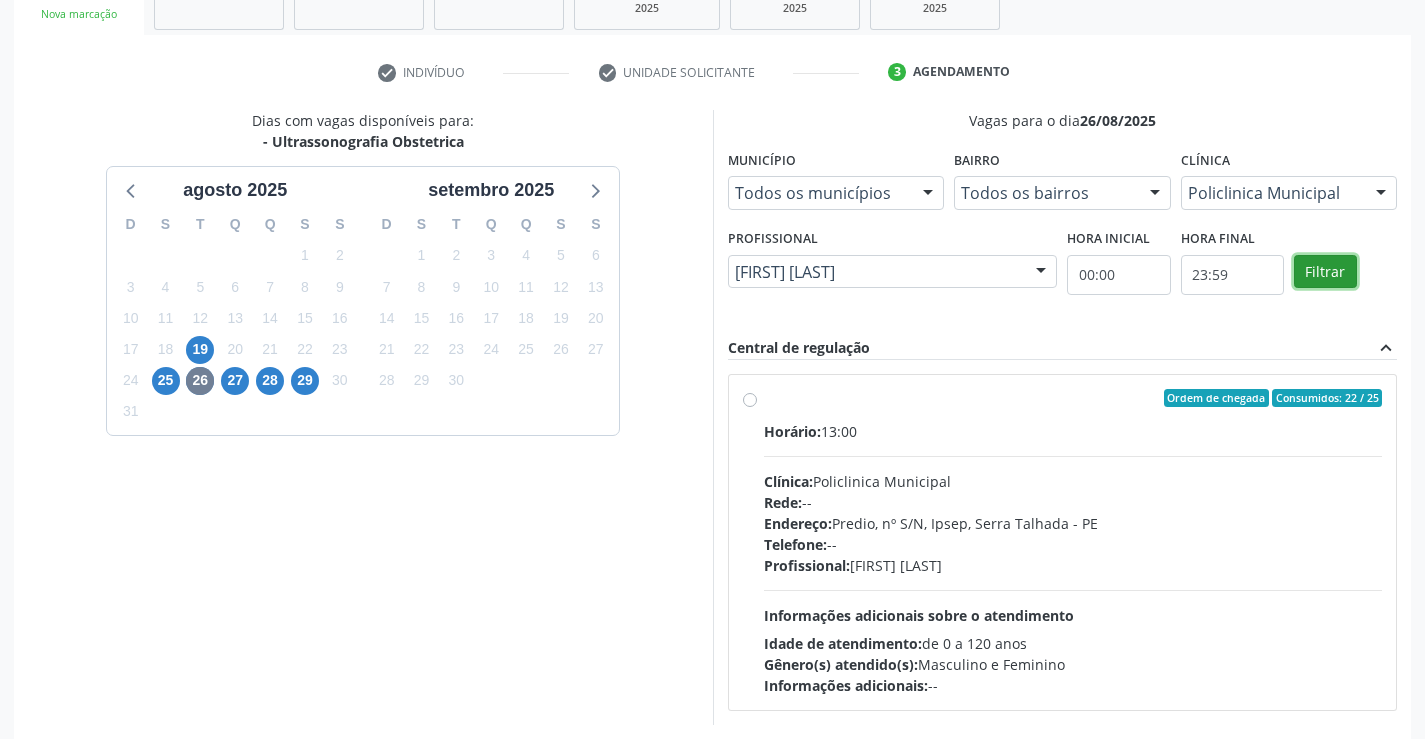 scroll, scrollTop: 420, scrollLeft: 0, axis: vertical 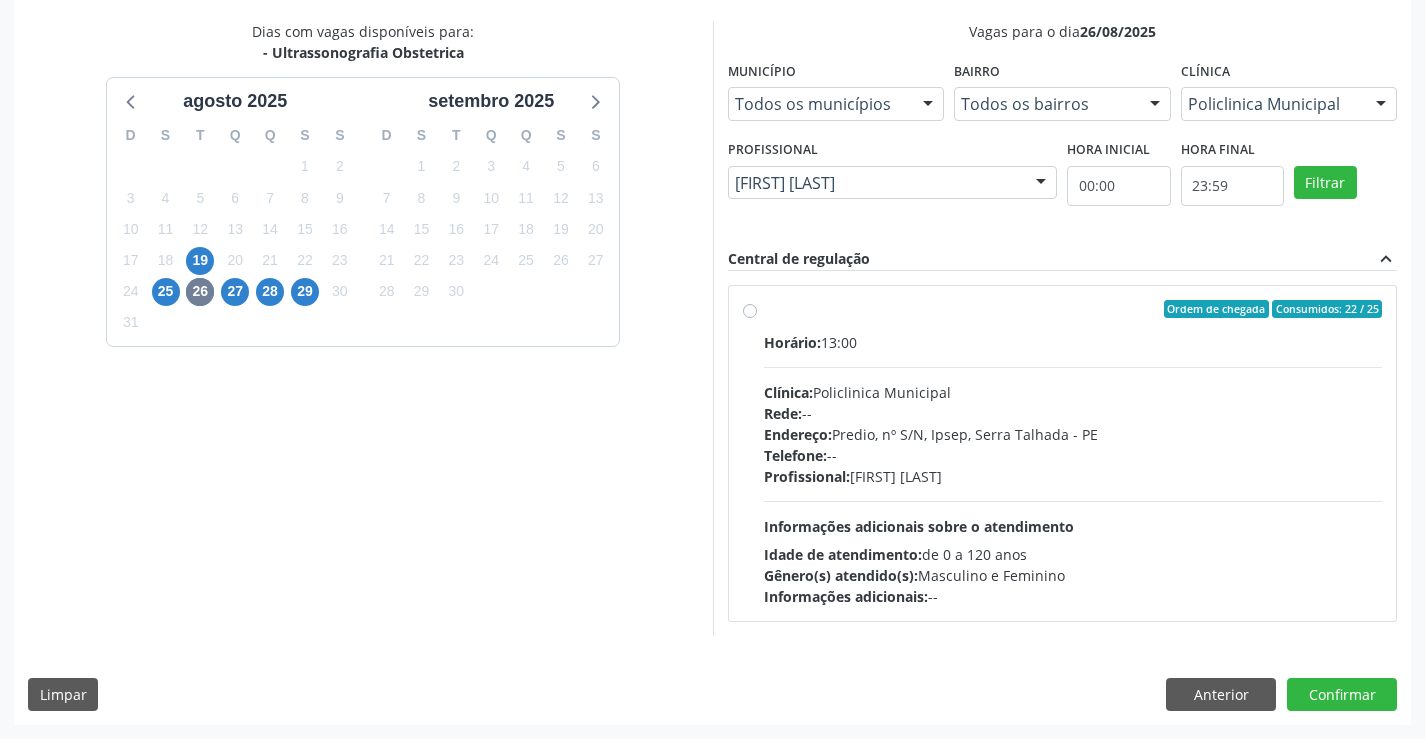 click on "Clínica:" at bounding box center [788, 392] 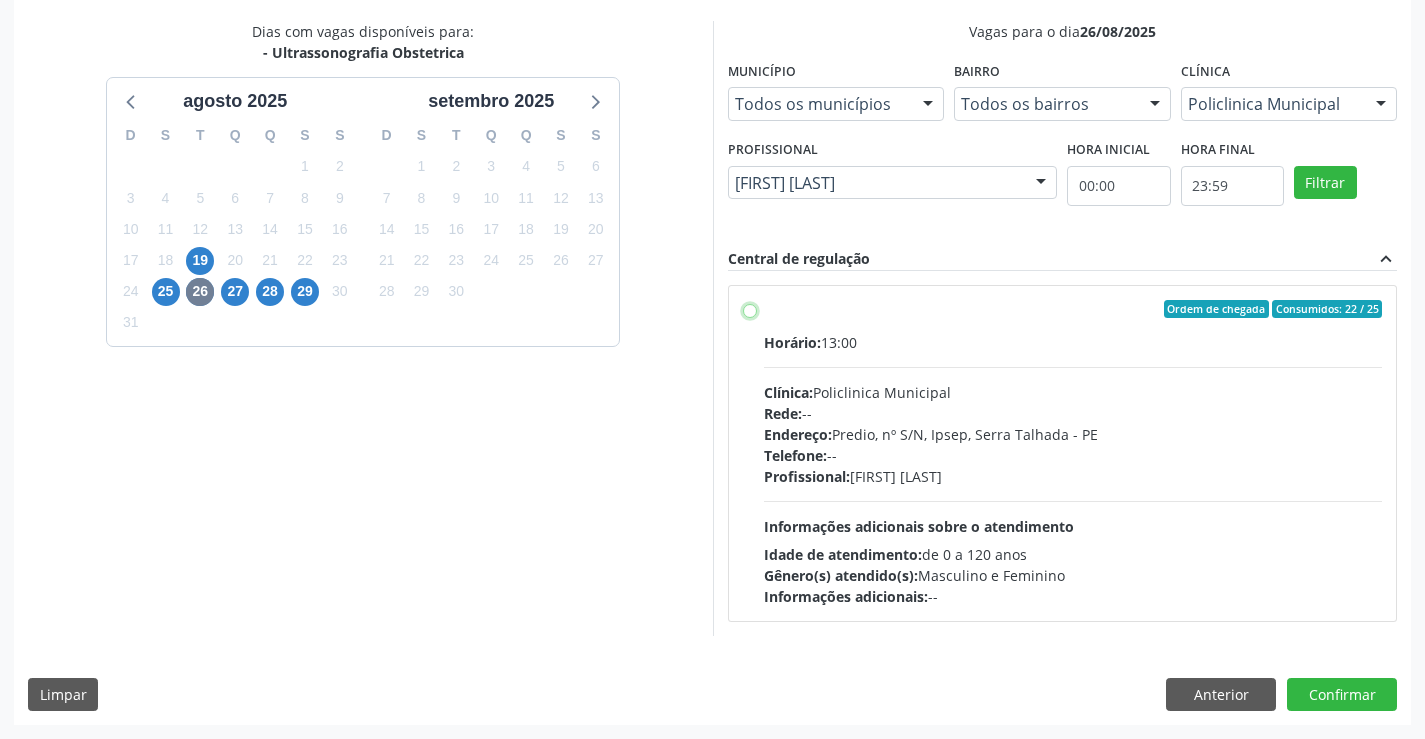 click on "Ordem de chegada
Consumidos: 22 / 25
Horário:   13:00
Clínica:  Policlinica Municipal
Rede:
--
Endereço:   Predio, nº S/N, Ipsep, Serra Talhada - PE
Telefone:   --
Profissional:
Ana Carolina Barboza de Andrada Melo Lyra
Informações adicionais sobre o atendimento
Idade de atendimento:
de 0 a 120 anos
Gênero(s) atendido(s):
Masculino e Feminino
Informações adicionais:
--" at bounding box center (750, 309) 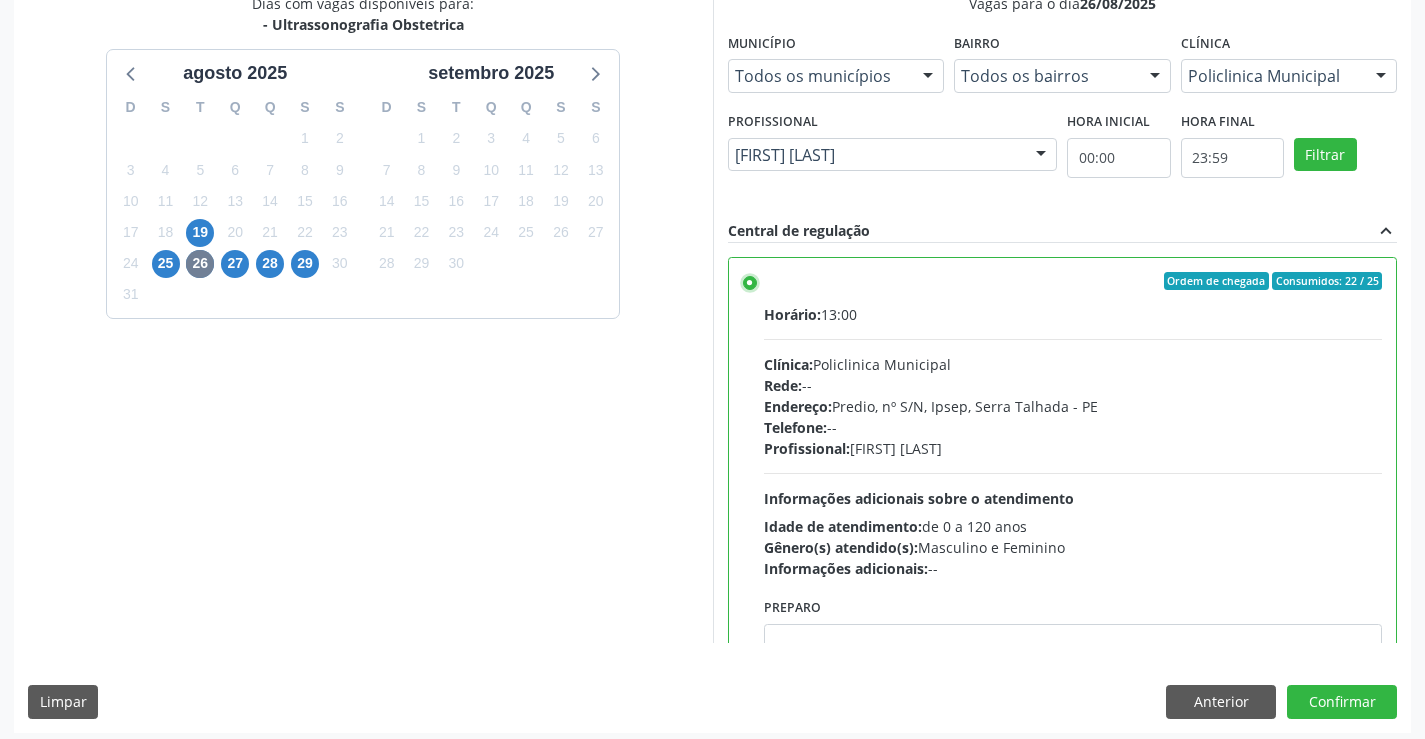 scroll, scrollTop: 456, scrollLeft: 0, axis: vertical 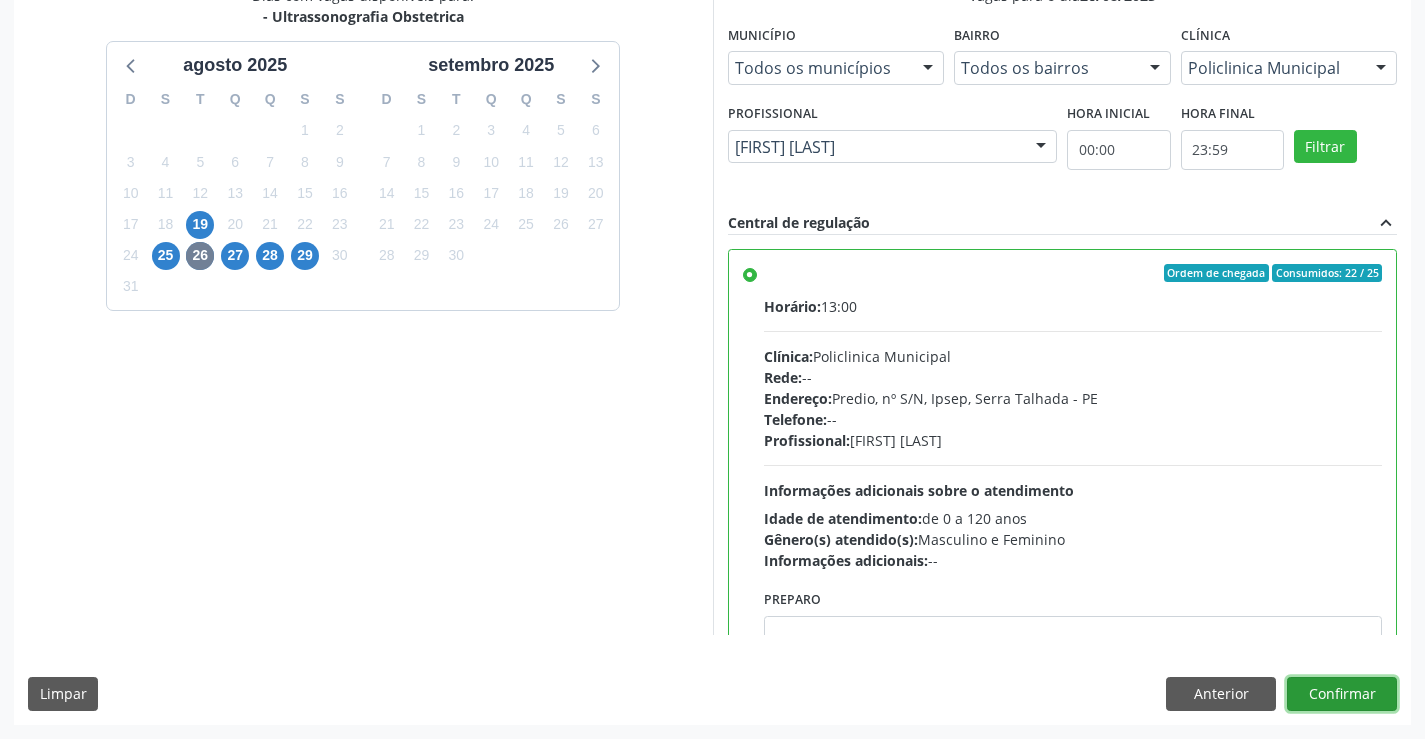 click on "Confirmar" at bounding box center [1342, 694] 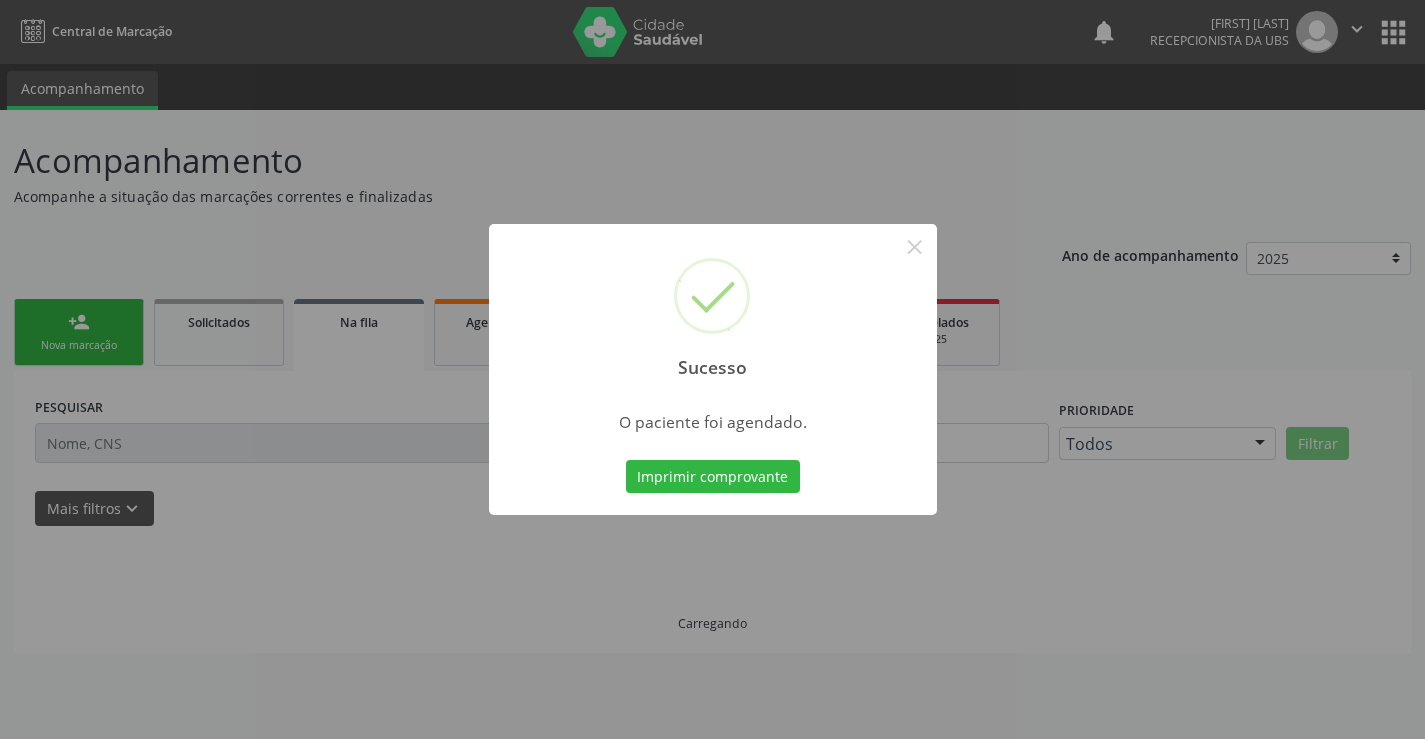 scroll, scrollTop: 0, scrollLeft: 0, axis: both 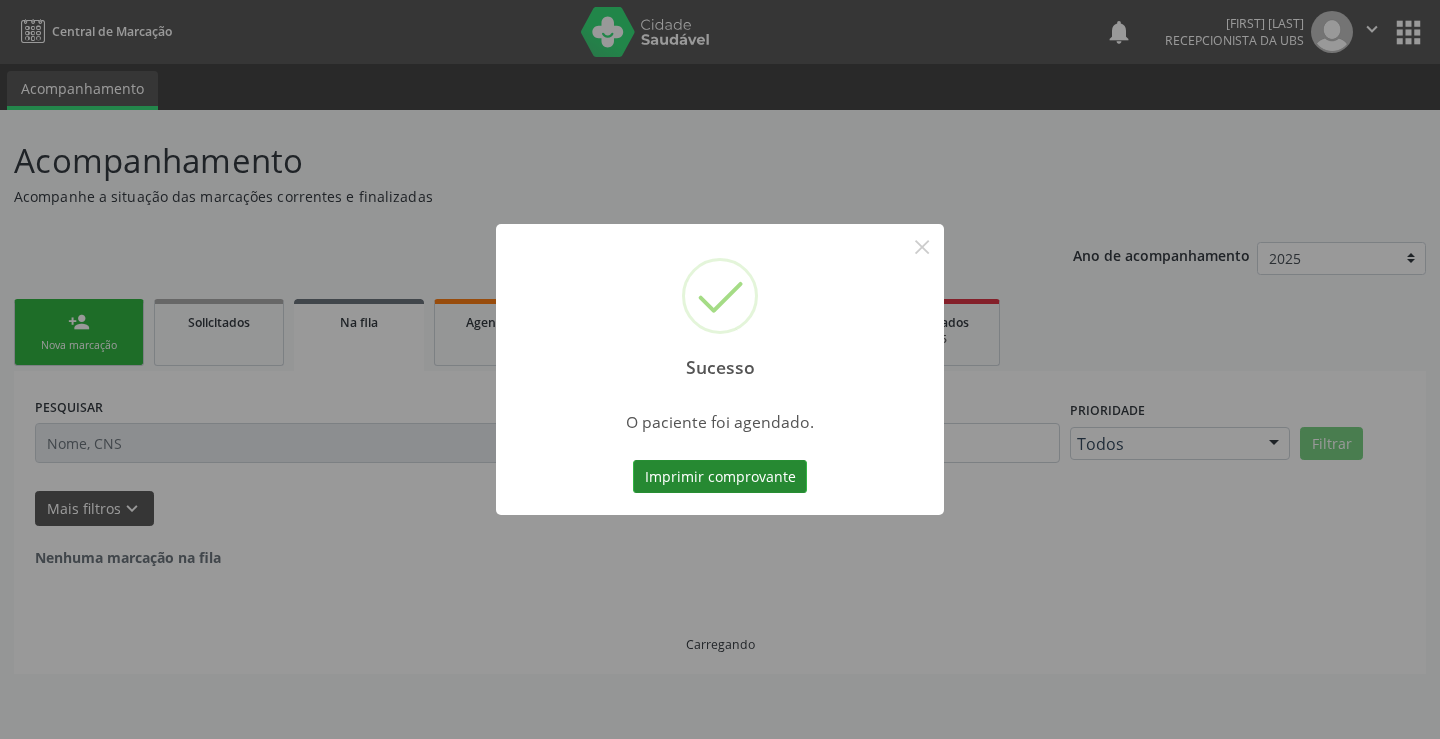 click on "Imprimir comprovante" at bounding box center [720, 477] 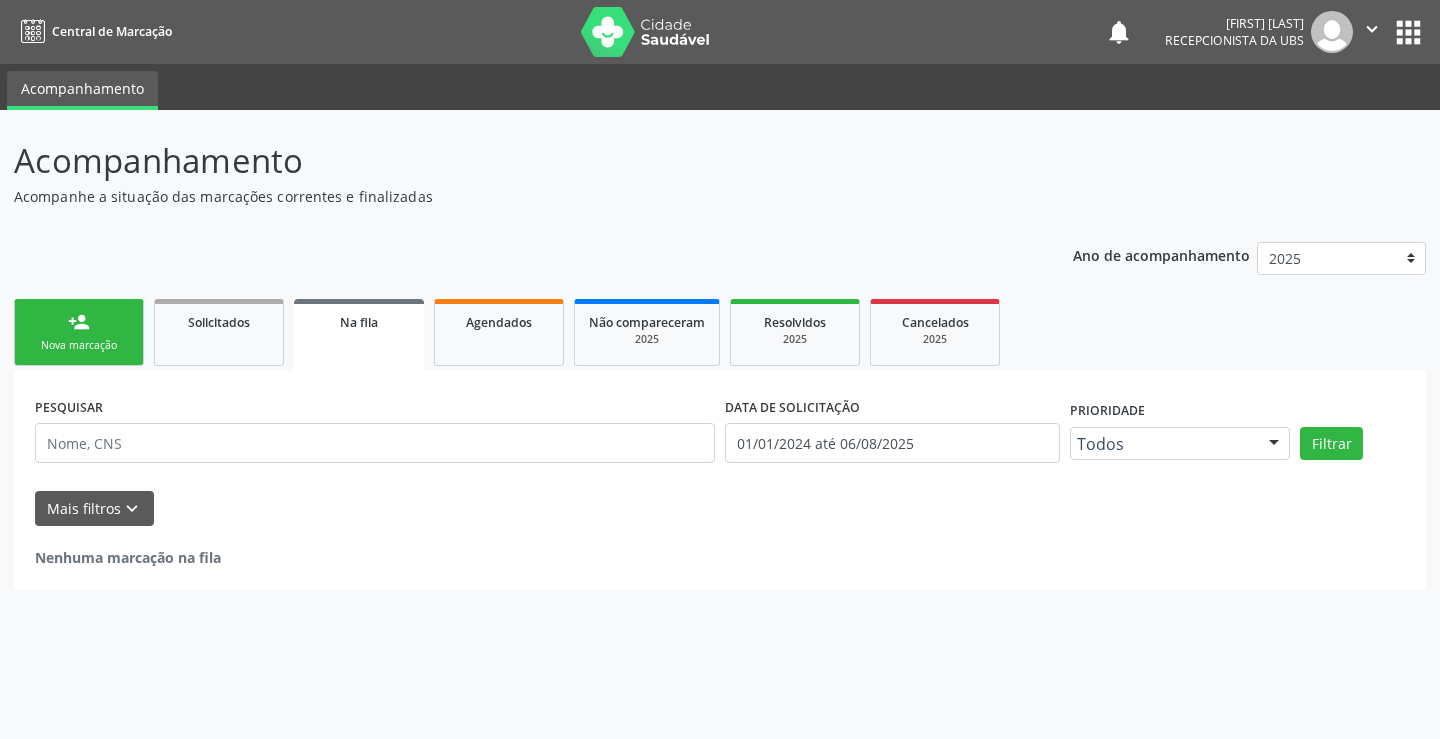 click on "Nova marcação" at bounding box center [79, 345] 